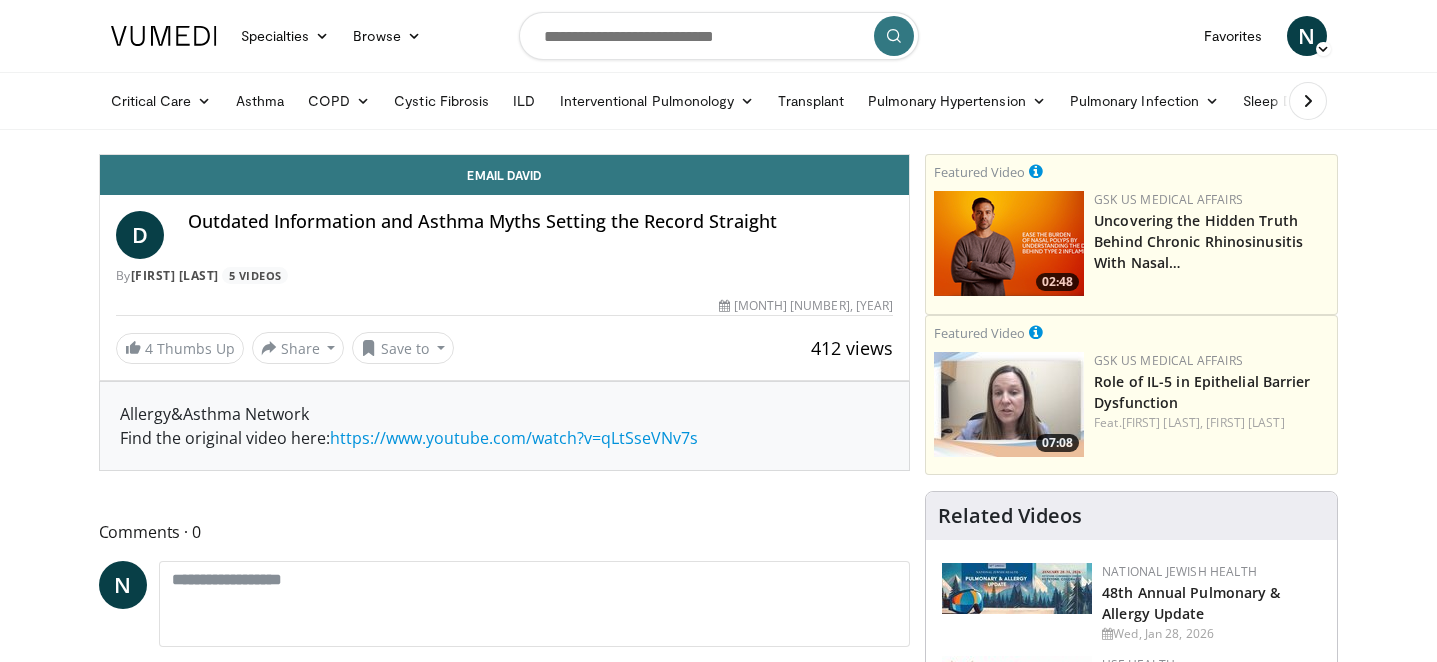 scroll, scrollTop: 0, scrollLeft: 0, axis: both 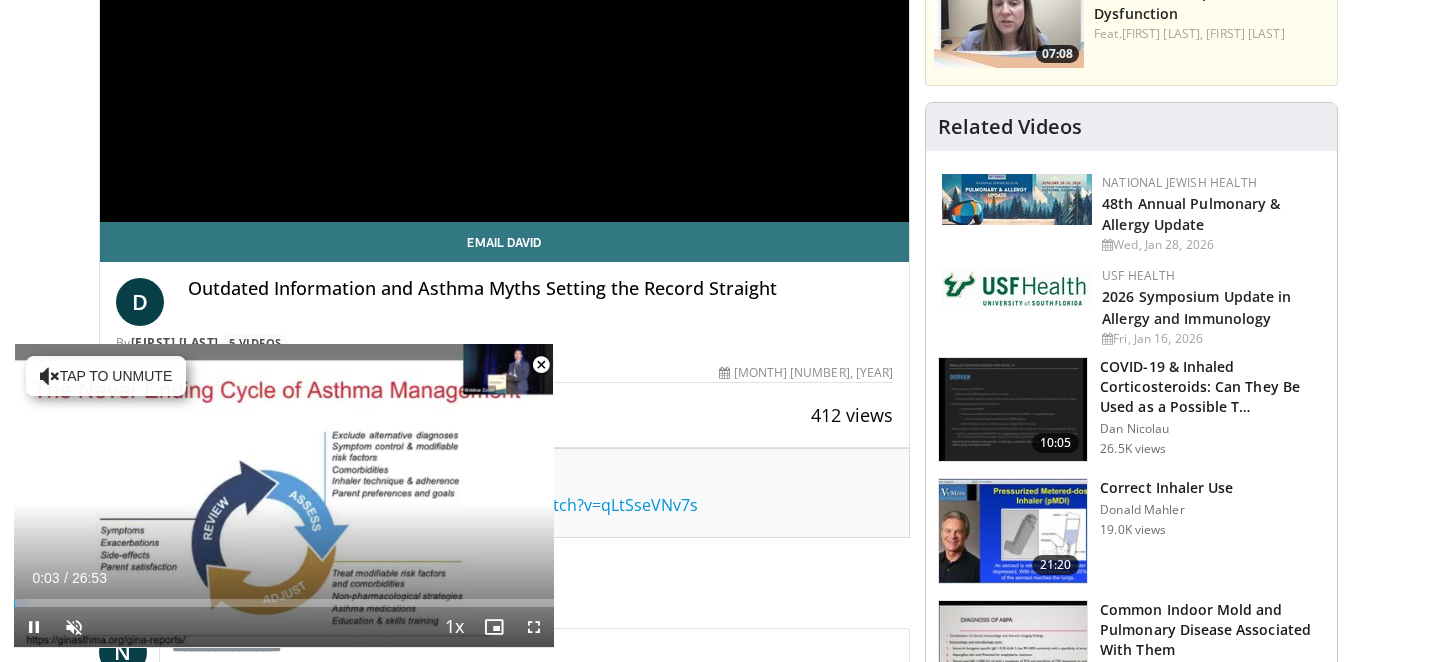 click at bounding box center (541, 365) 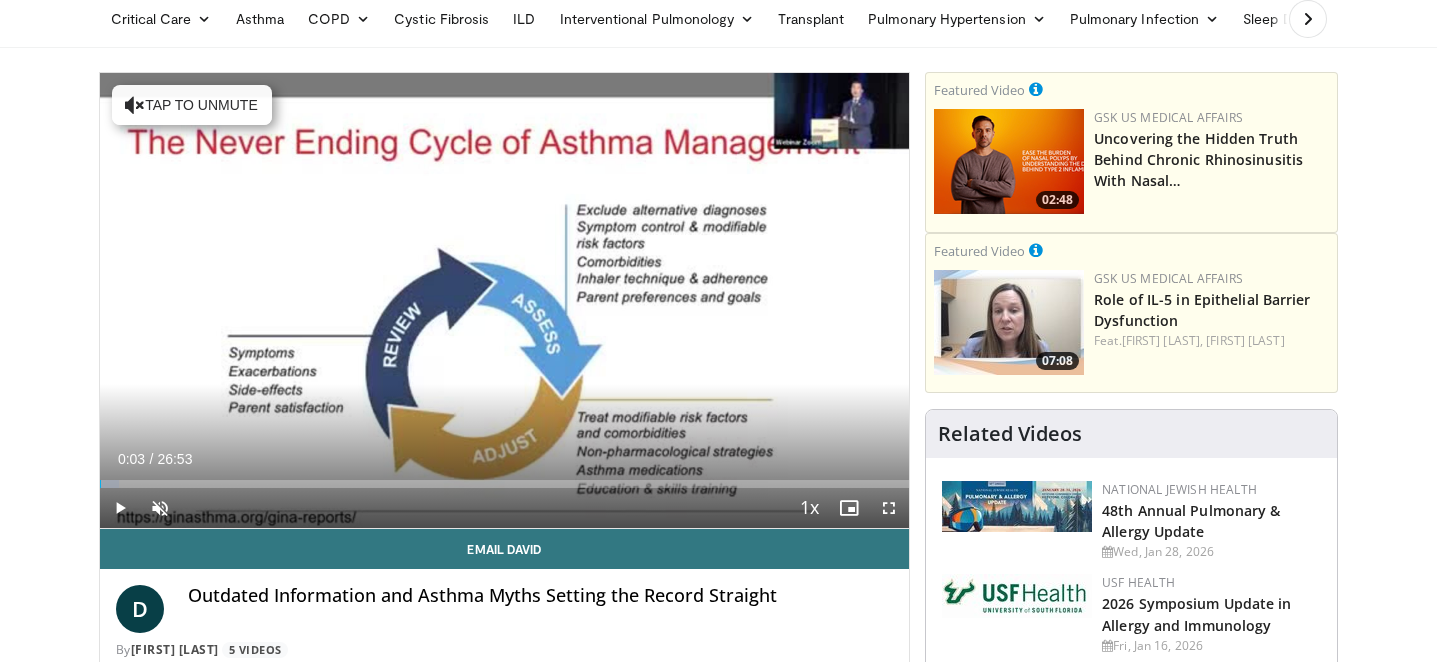 scroll, scrollTop: 0, scrollLeft: 0, axis: both 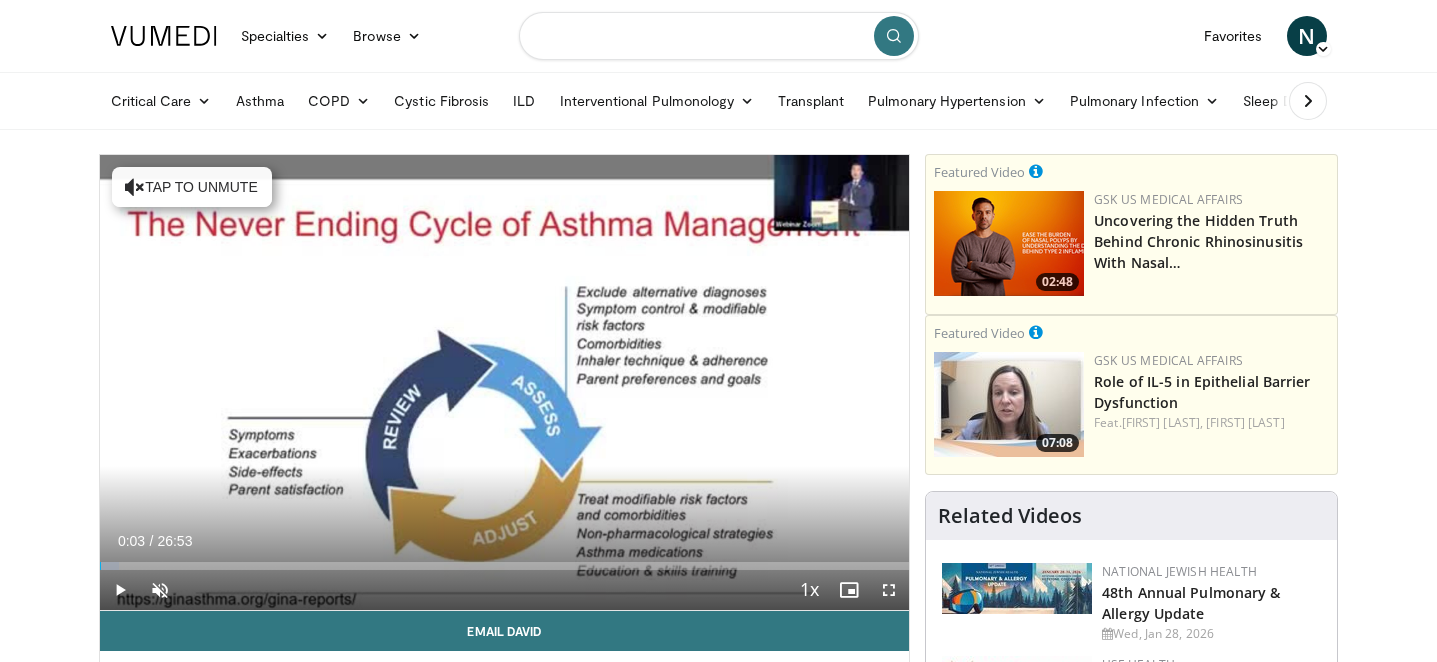 click at bounding box center (719, 36) 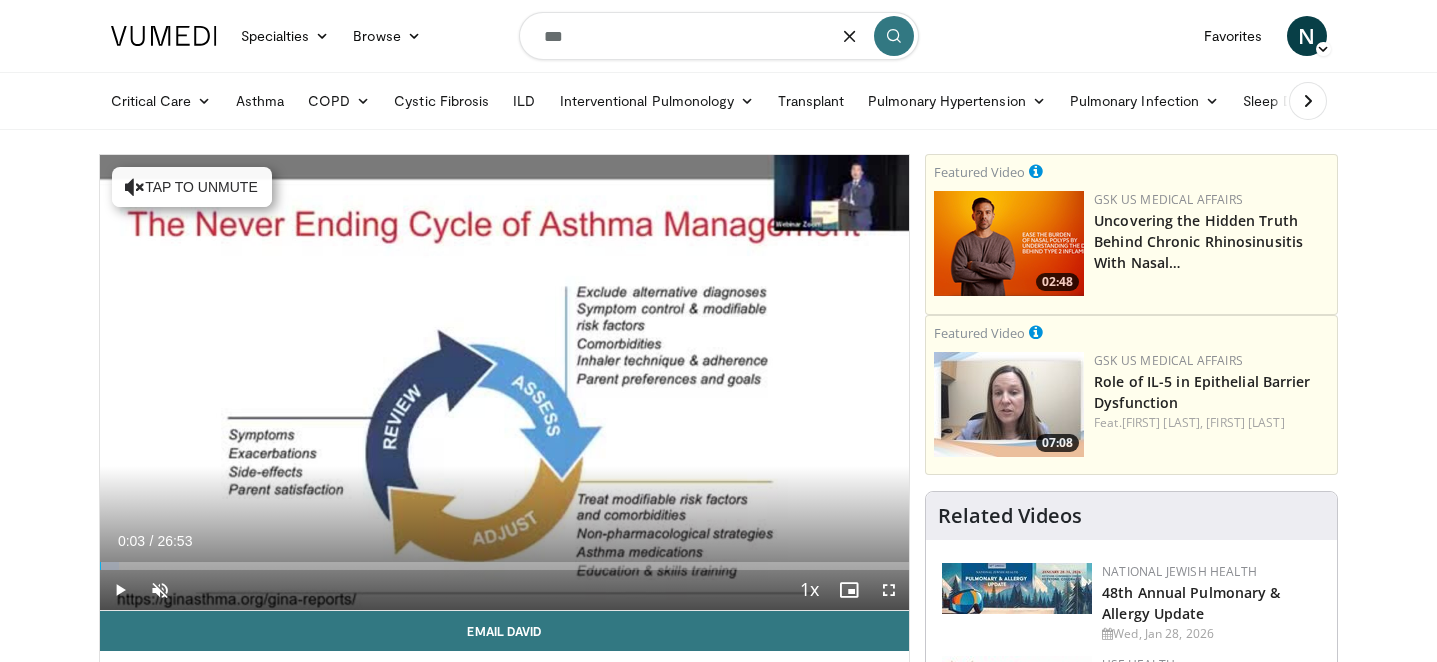 type on "***" 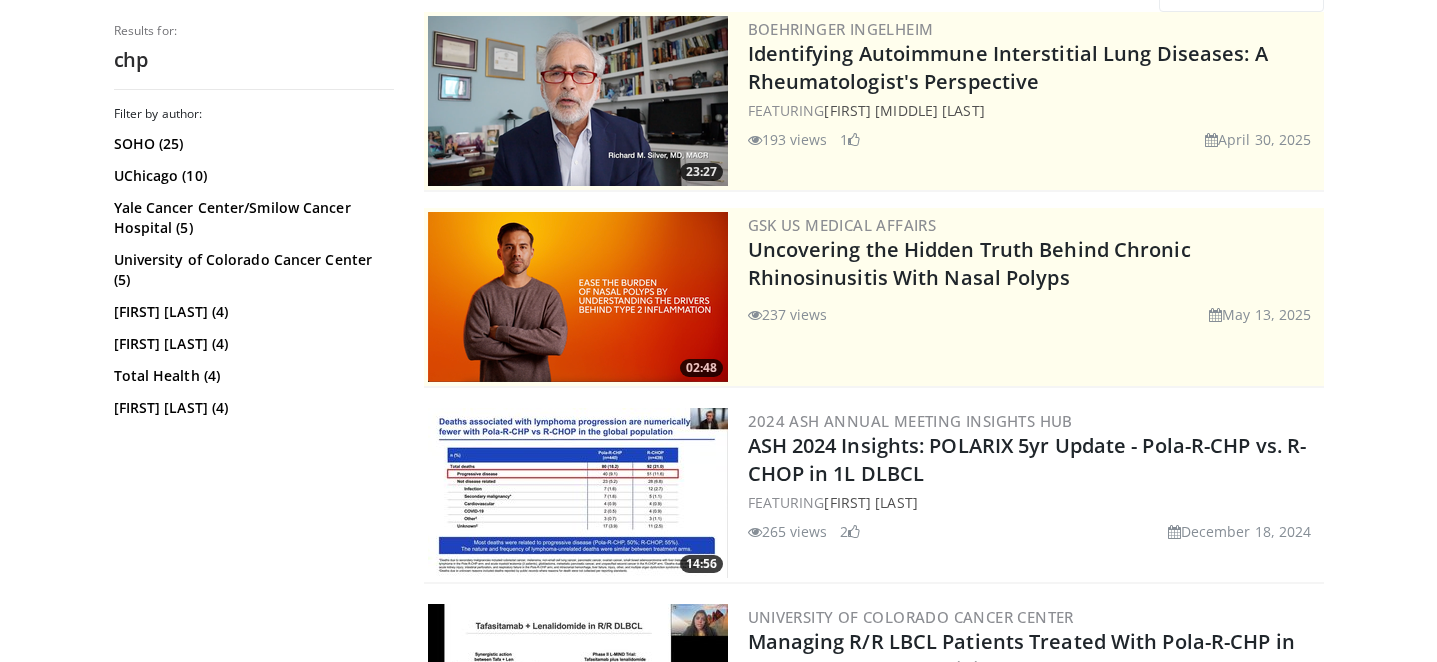 scroll, scrollTop: 0, scrollLeft: 0, axis: both 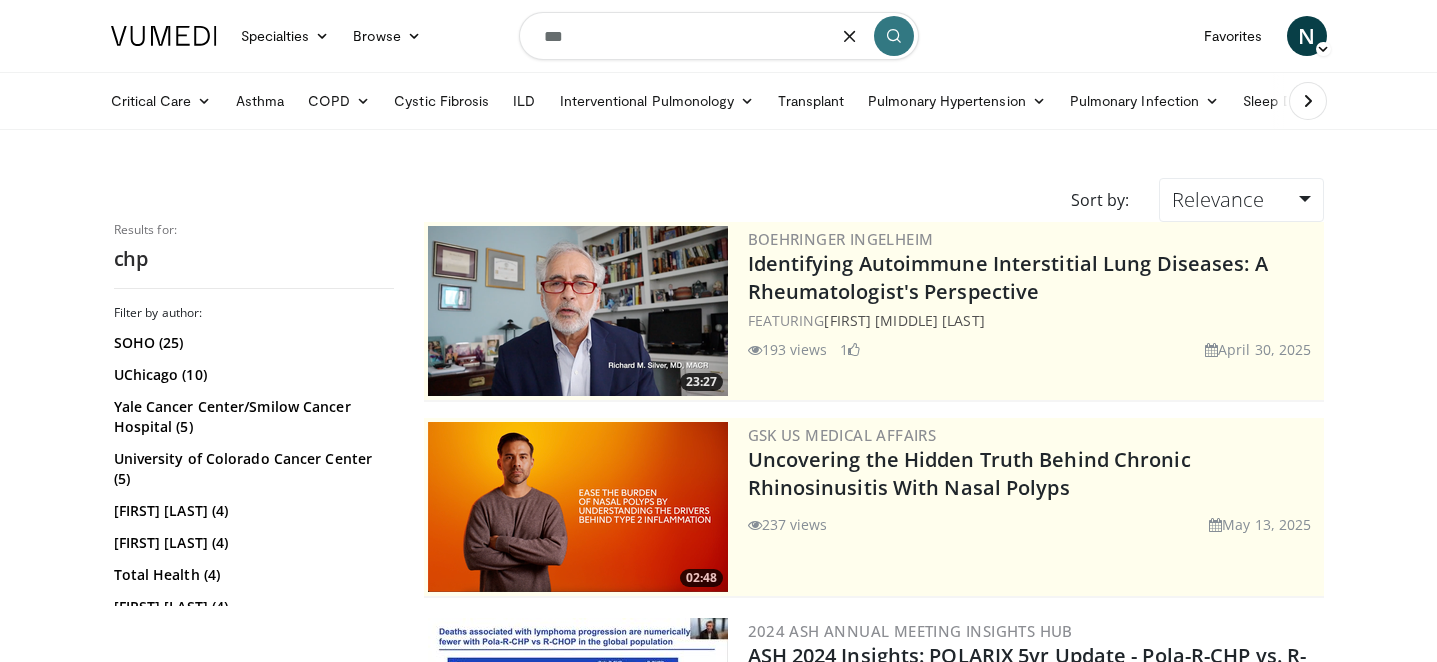 click on "***" at bounding box center [719, 36] 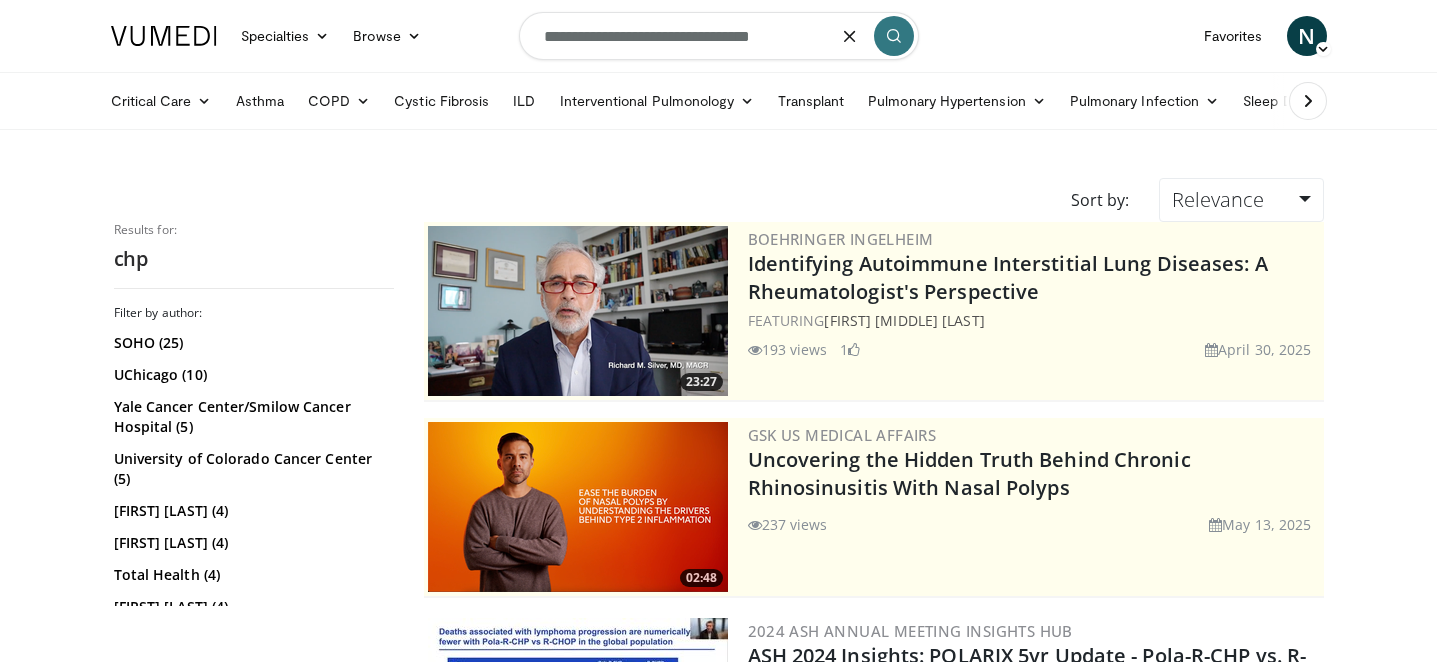 type on "**********" 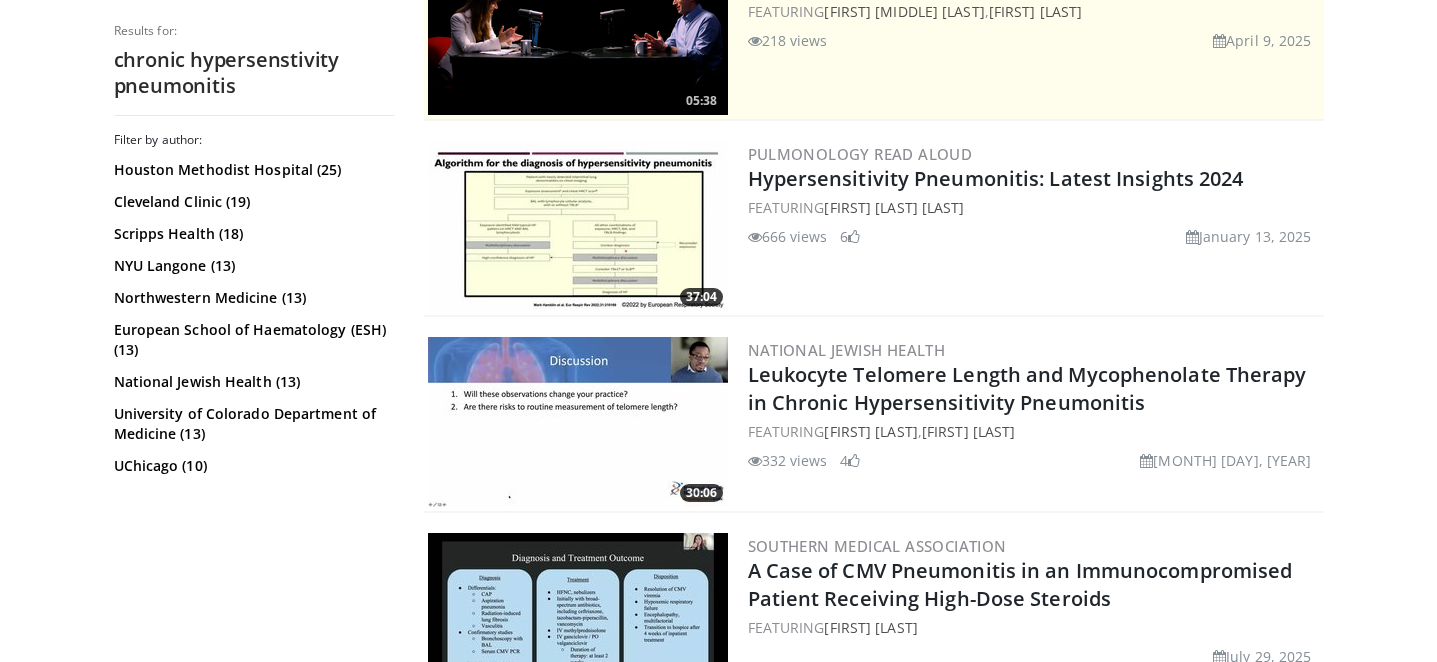 scroll, scrollTop: 478, scrollLeft: 0, axis: vertical 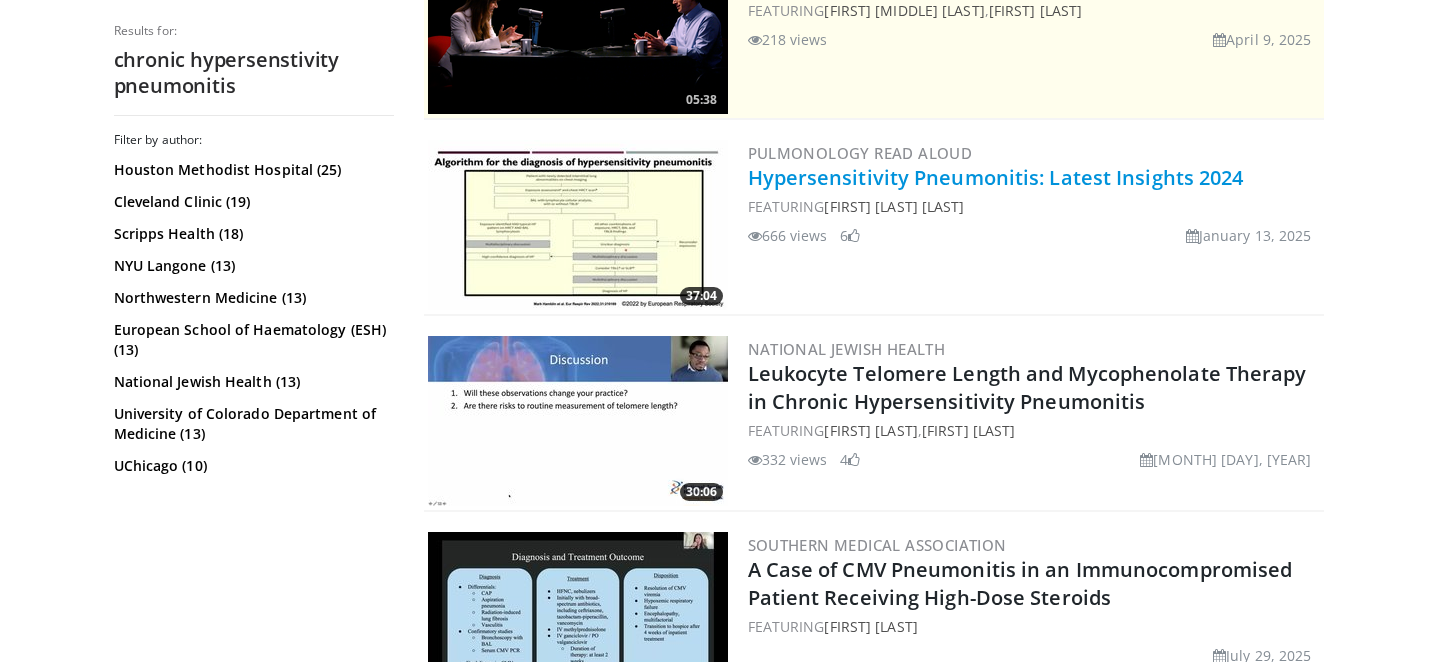 click on "Hypersensitivity Pneumonitis: Latest Insights 2024" at bounding box center (996, 177) 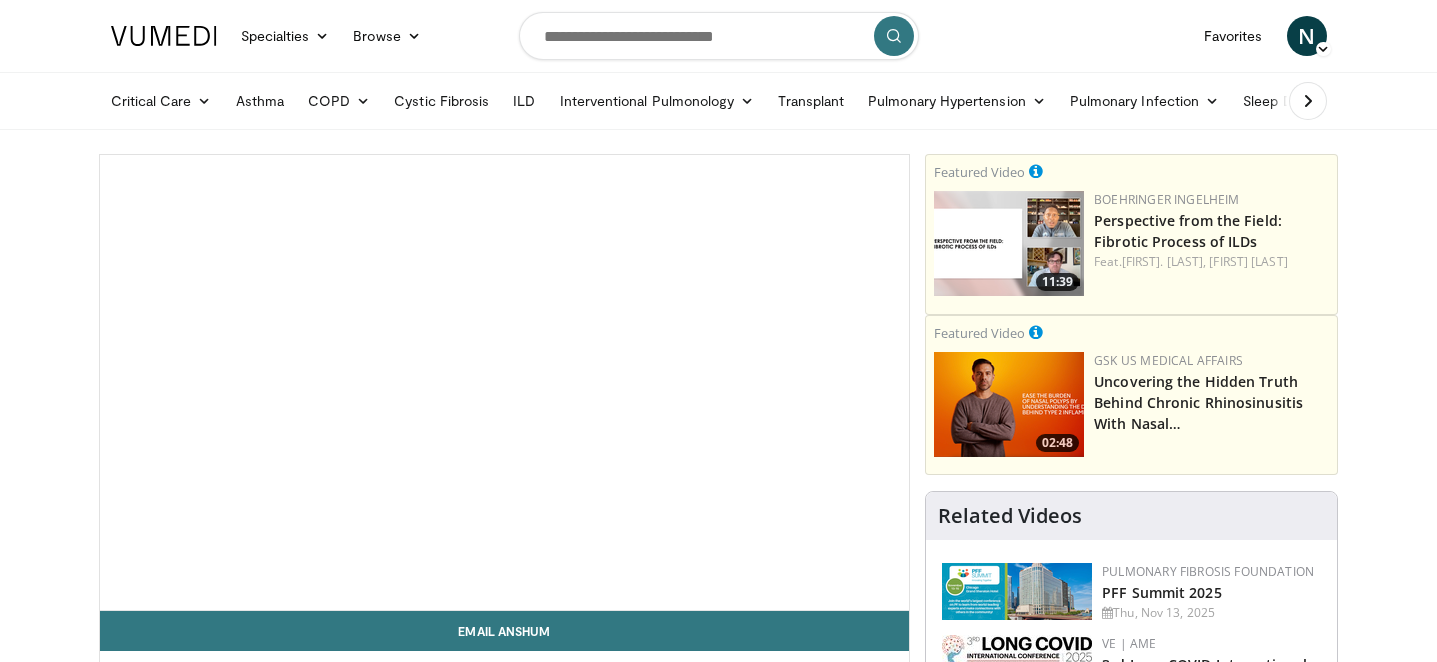 scroll, scrollTop: 0, scrollLeft: 0, axis: both 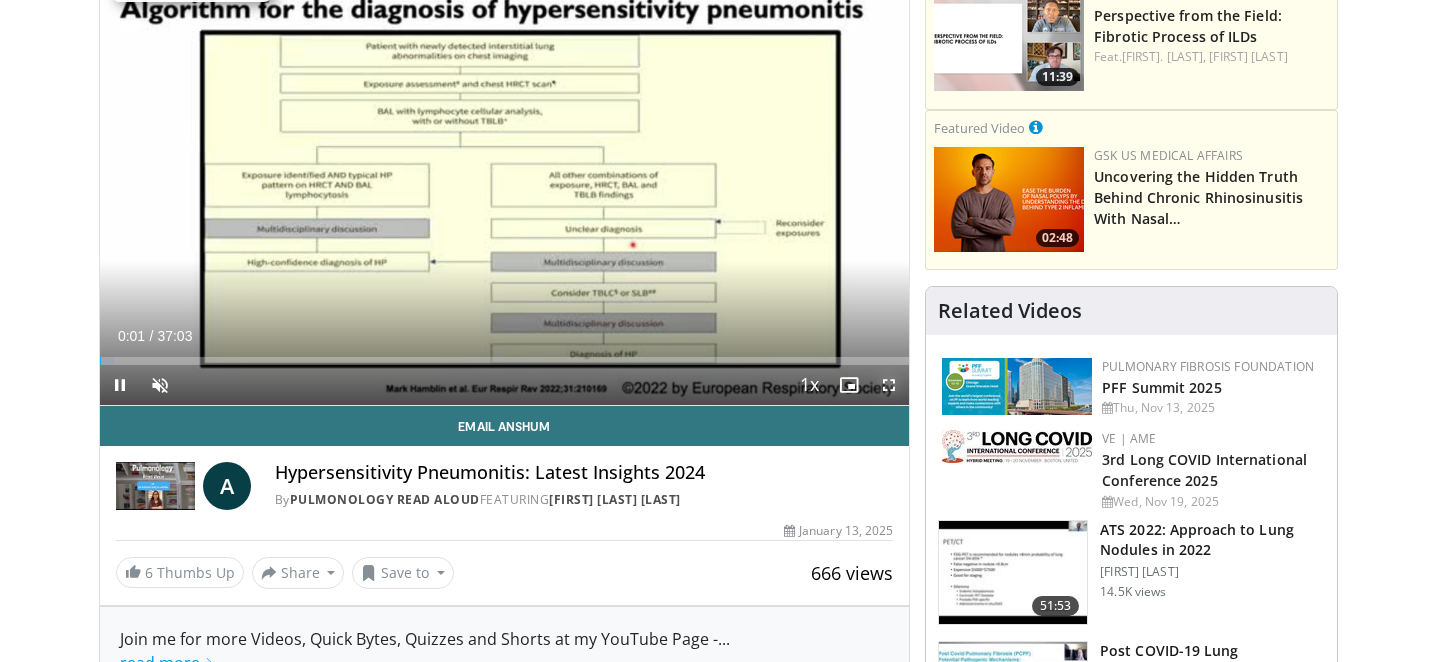 click at bounding box center (889, 385) 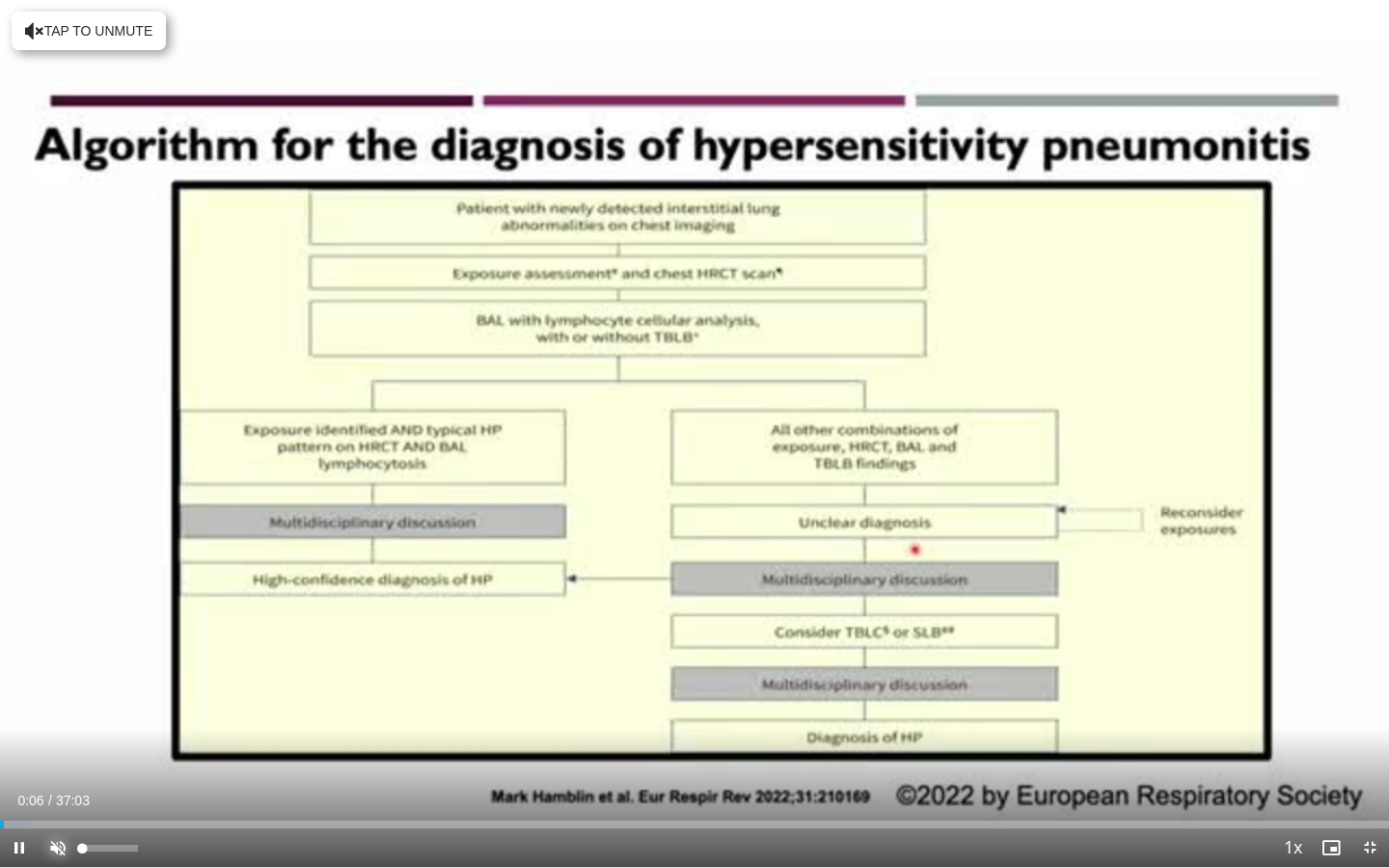 click at bounding box center [58, 848] 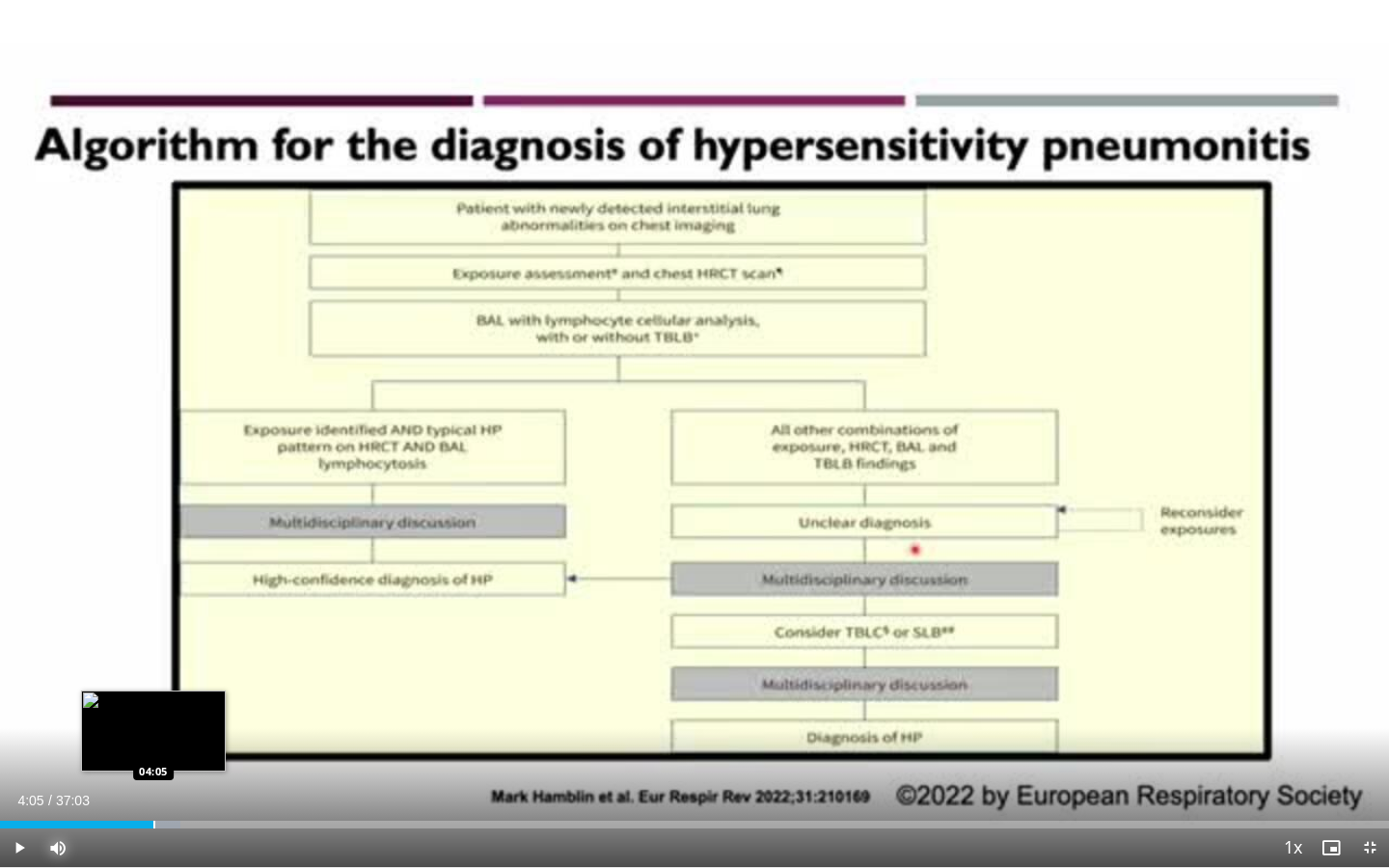 click at bounding box center (154, 825) 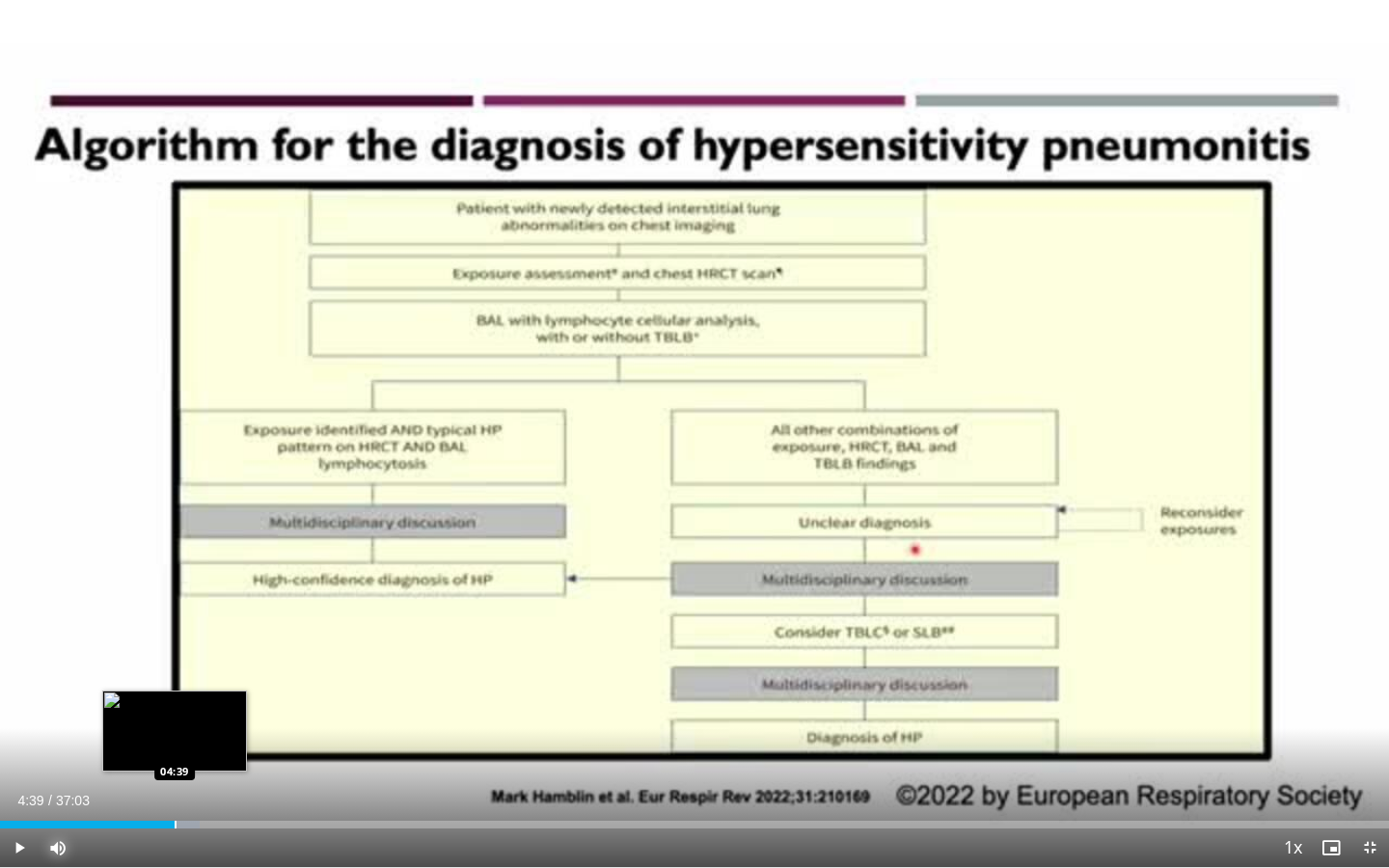 click at bounding box center (176, 825) 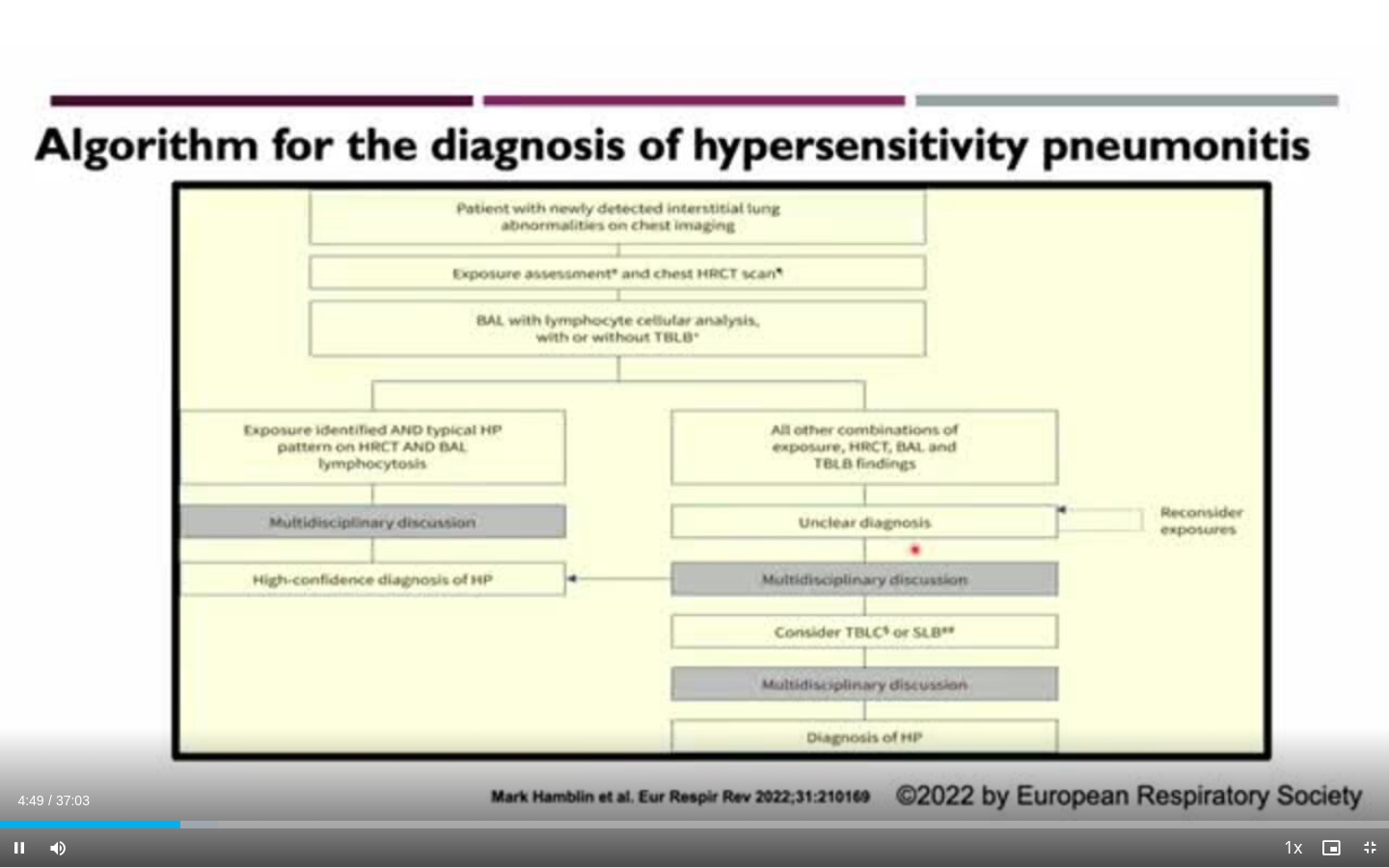 click on "Current Time  4:49 / Duration  37:03 Pause Skip Backward Skip Forward Mute 0% Loaded :  15.72% 04:49 05:16 Stream Type  LIVE Seek to live, currently behind live LIVE   1x Playback Rate 0.5x 0.75x 1x , selected 1.25x 1.5x 1.75x 2x Chapters Chapters Descriptions descriptions off , selected Captions captions settings , opens captions settings dialog captions off , selected Audio Track en (Main) , selected Exit Fullscreen Enable picture-in-picture mode" at bounding box center (694, 848) 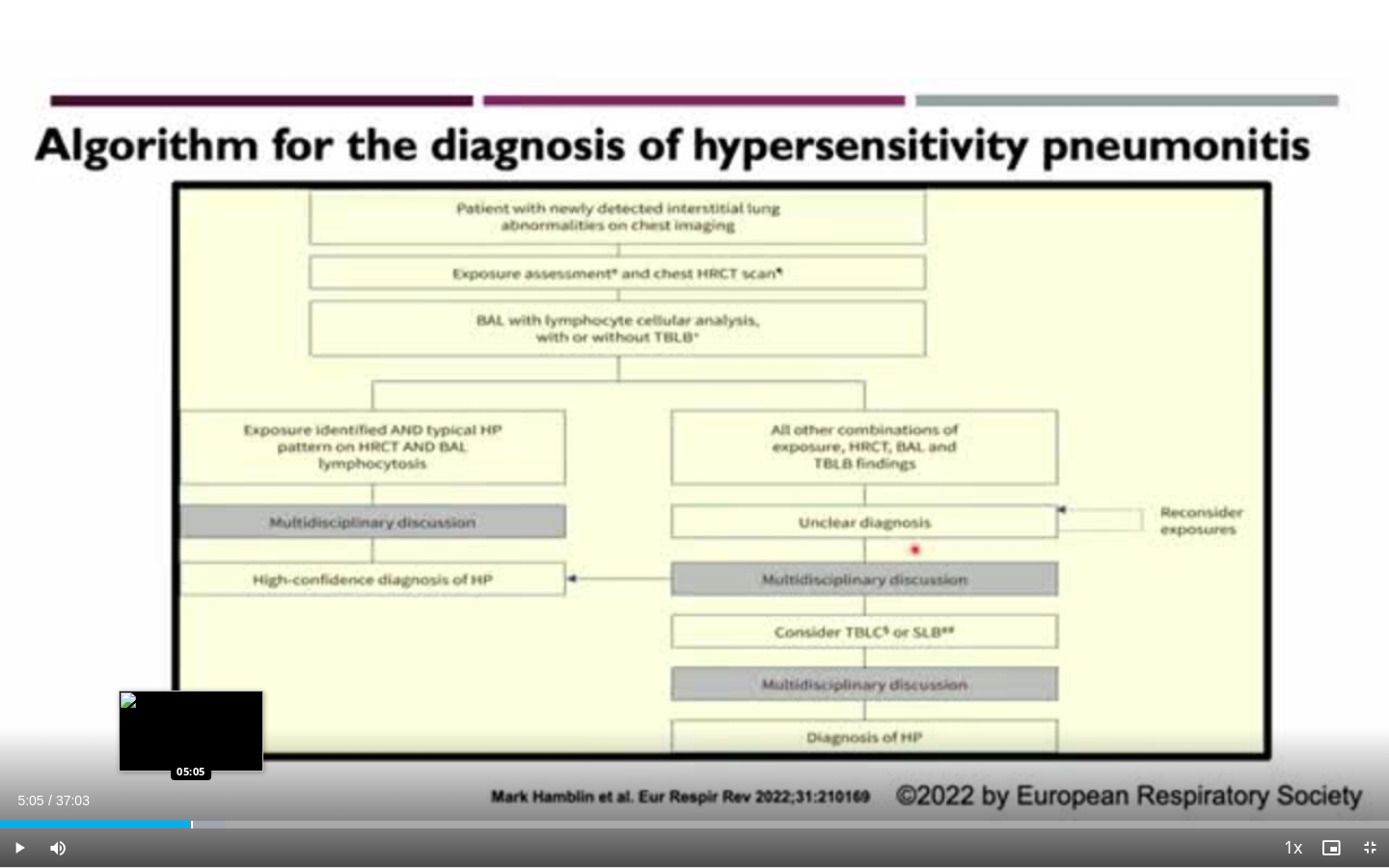 click on "Loaded :  16.16% 05:05 05:05" at bounding box center (694, 825) 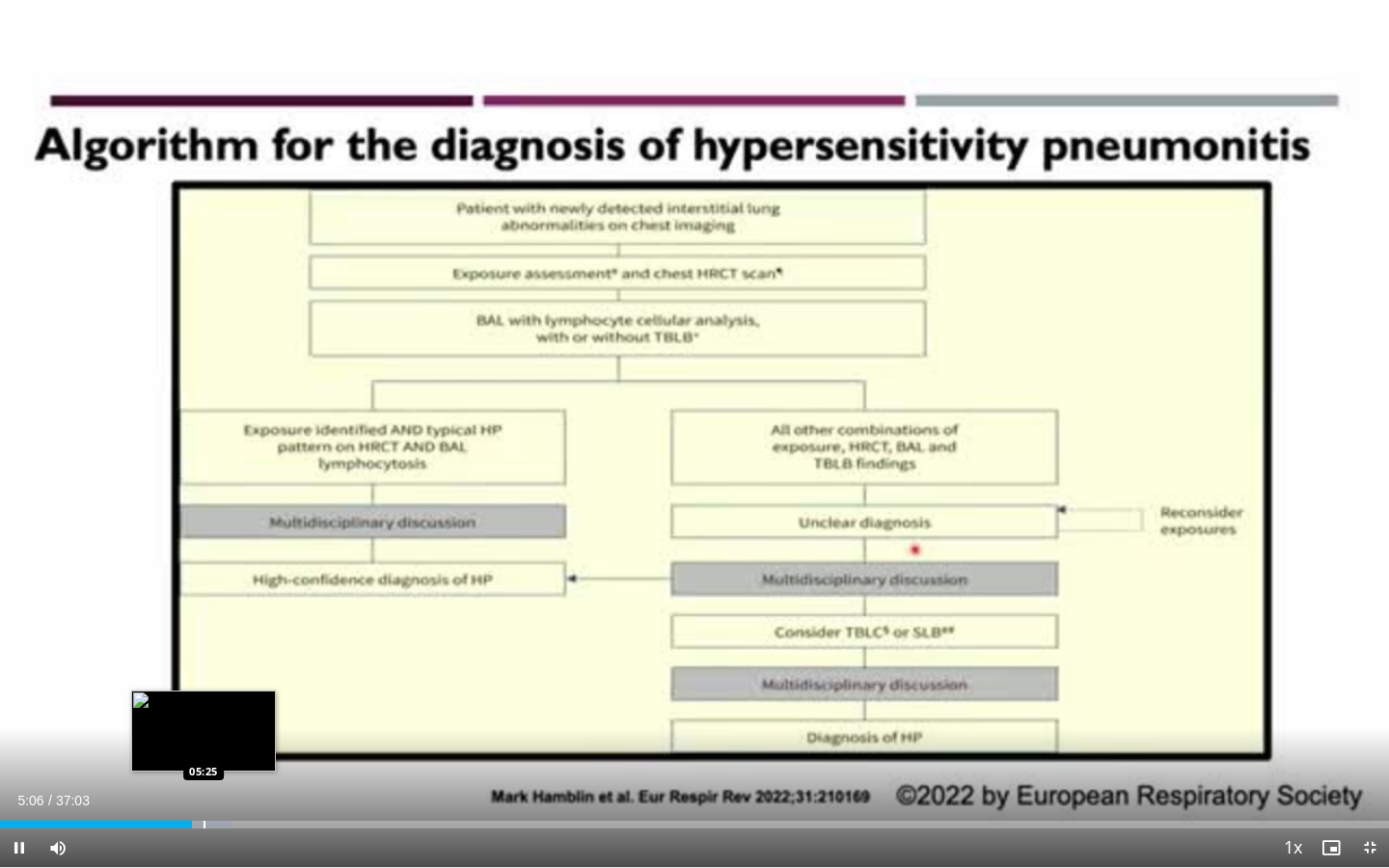 click at bounding box center [204, 825] 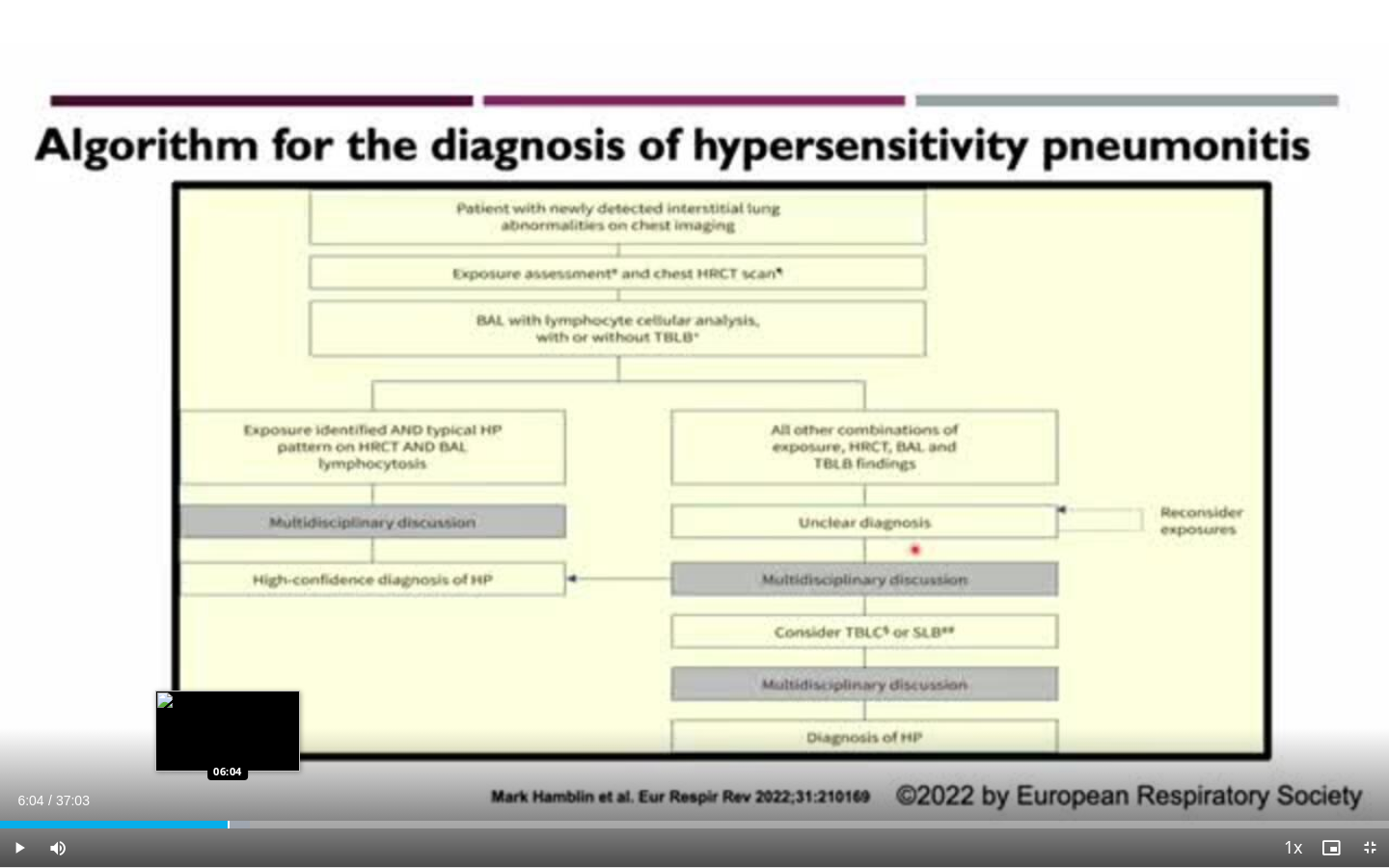 click at bounding box center [229, 825] 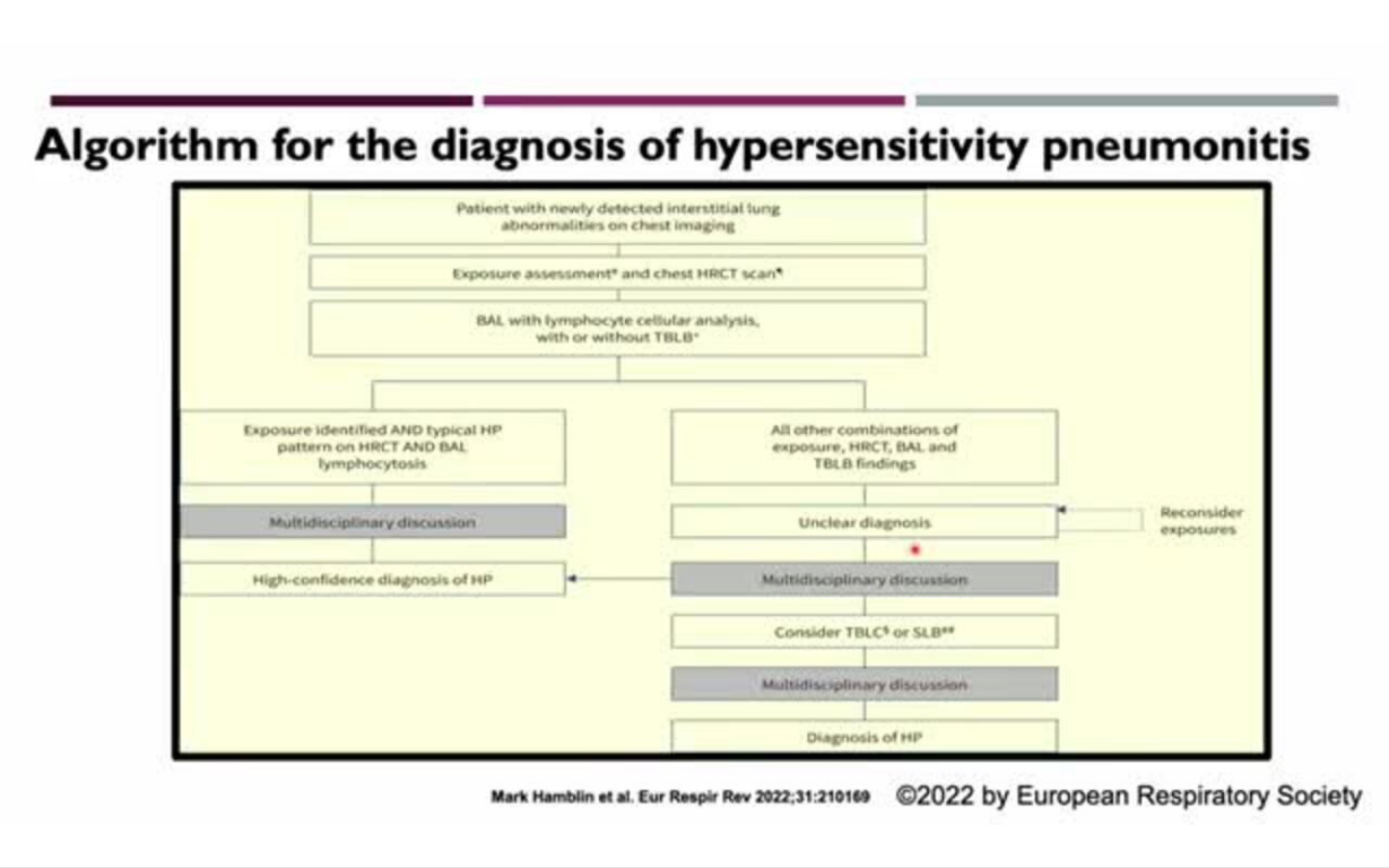 click on "**********" at bounding box center (694, 434) 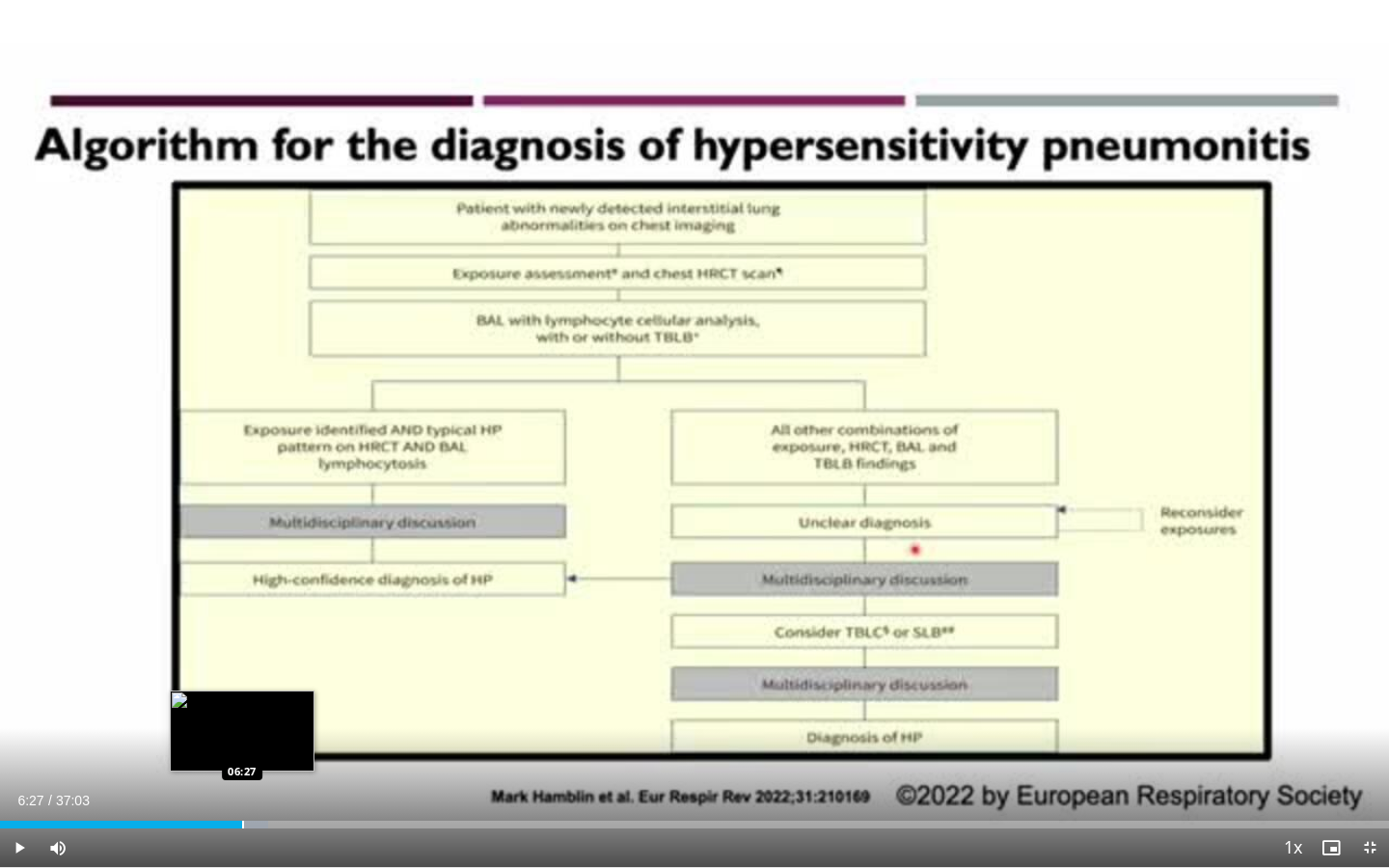 click at bounding box center [243, 825] 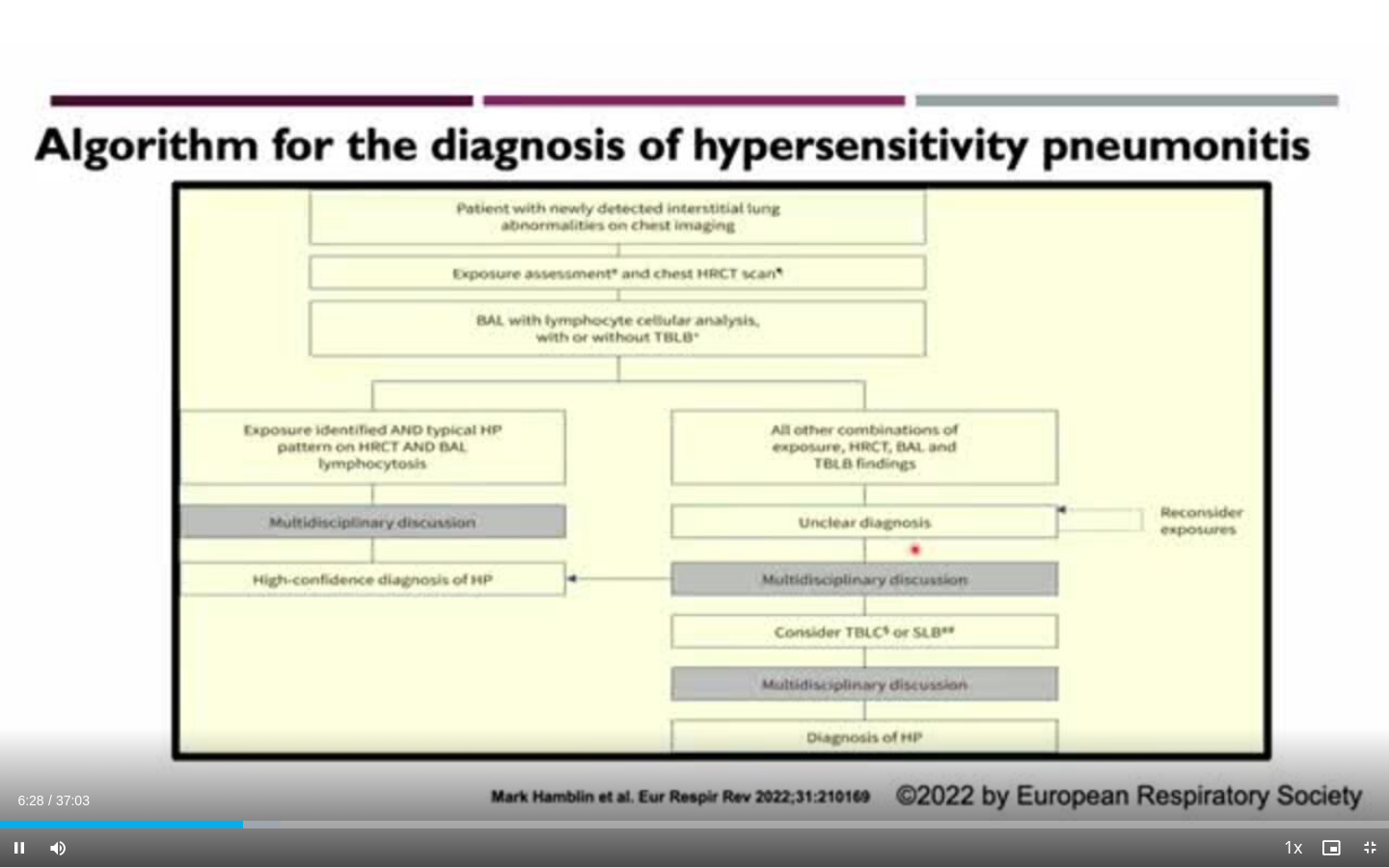 click on "Current Time  6:28 / Duration  37:03 Pause Skip Backward Skip Forward Mute 0% Loaded :  20.21% 06:28 06:30 Stream Type  LIVE Seek to live, currently behind live LIVE   1x Playback Rate 0.5x 0.75x 1x , selected 1.25x 1.5x 1.75x 2x Chapters Chapters Descriptions descriptions off , selected Captions captions settings , opens captions settings dialog captions off , selected Audio Track en (Main) , selected Exit Fullscreen Enable picture-in-picture mode" at bounding box center (694, 848) 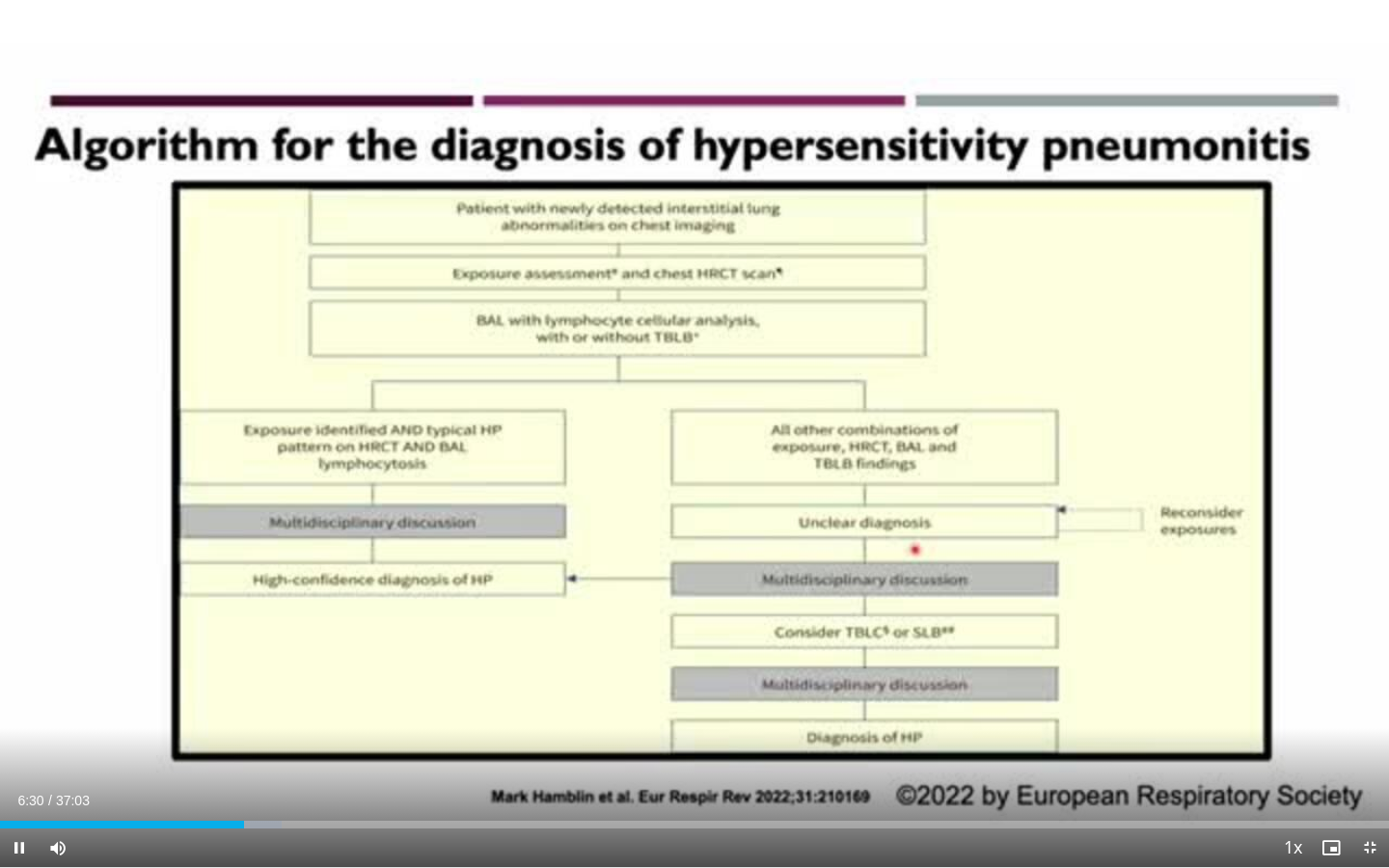 click on "Current Time  6:30 / Duration  37:03 Pause Skip Backward Skip Forward Mute 0% Loaded :  20.26% 06:30 06:30 Stream Type  LIVE Seek to live, currently behind live LIVE   1x Playback Rate 0.5x 0.75x 1x , selected 1.25x 1.5x 1.75x 2x Chapters Chapters Descriptions descriptions off , selected Captions captions settings , opens captions settings dialog captions off , selected Audio Track en (Main) , selected Exit Fullscreen Enable picture-in-picture mode" at bounding box center [694, 848] 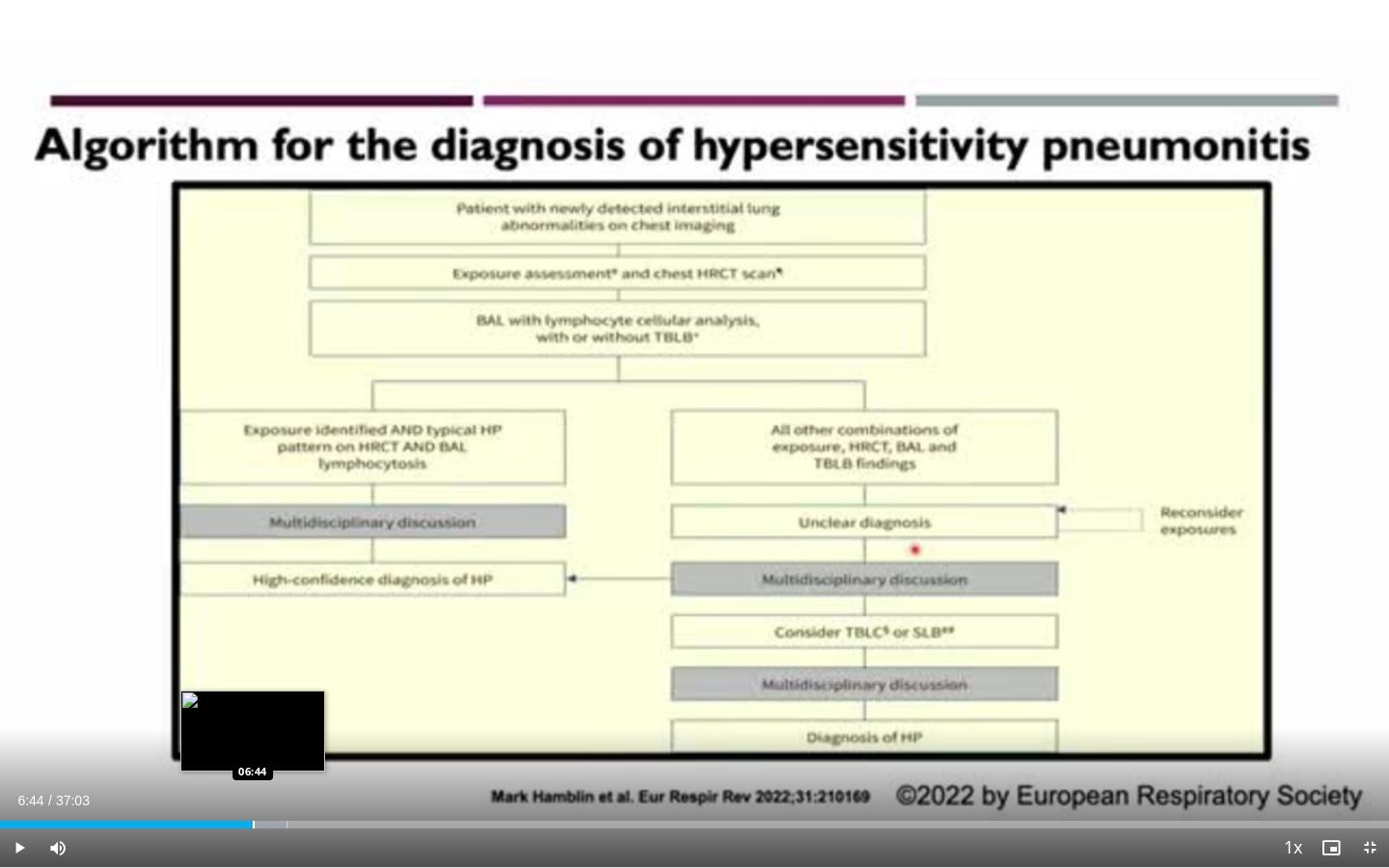click at bounding box center (254, 825) 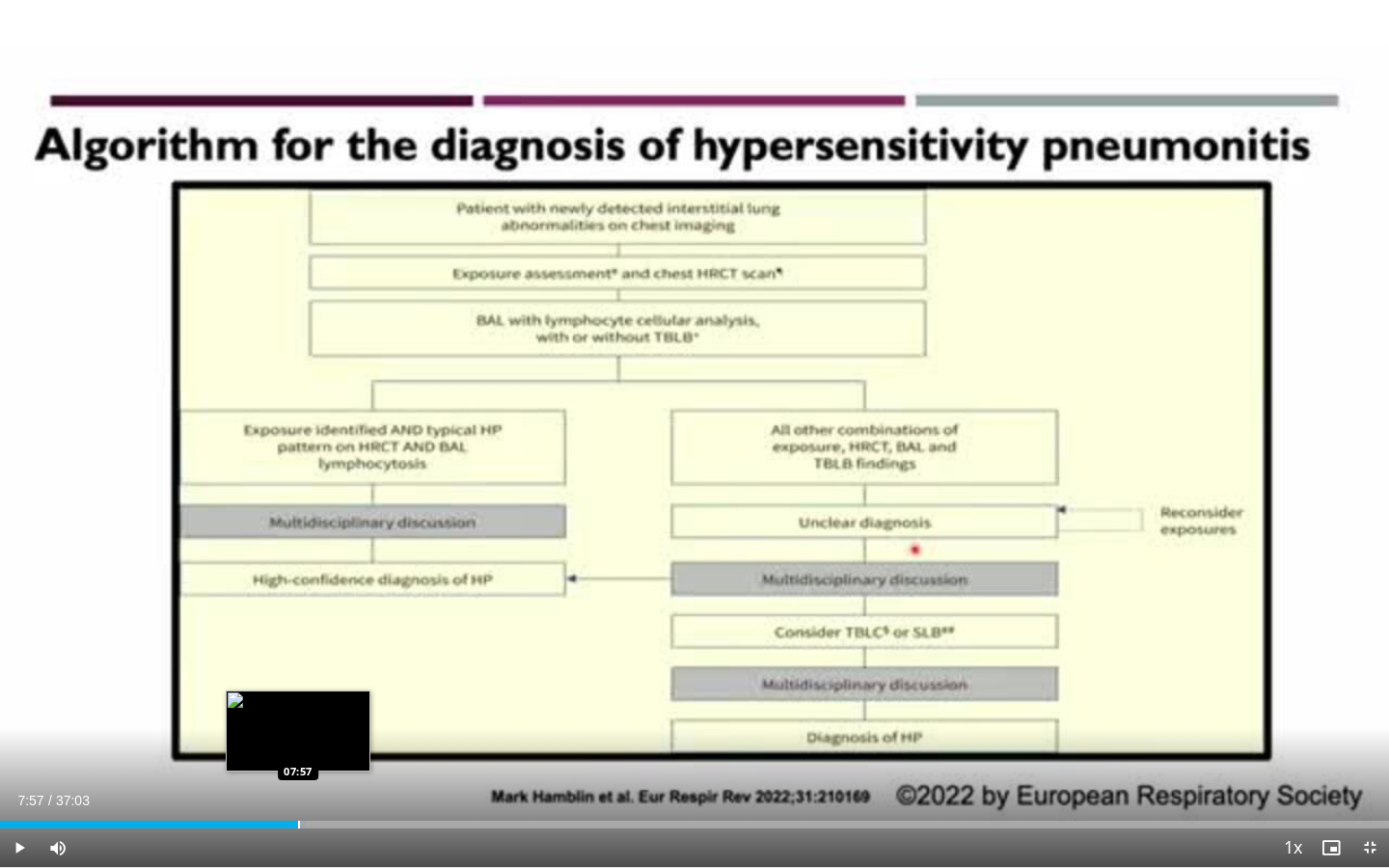 click at bounding box center (299, 825) 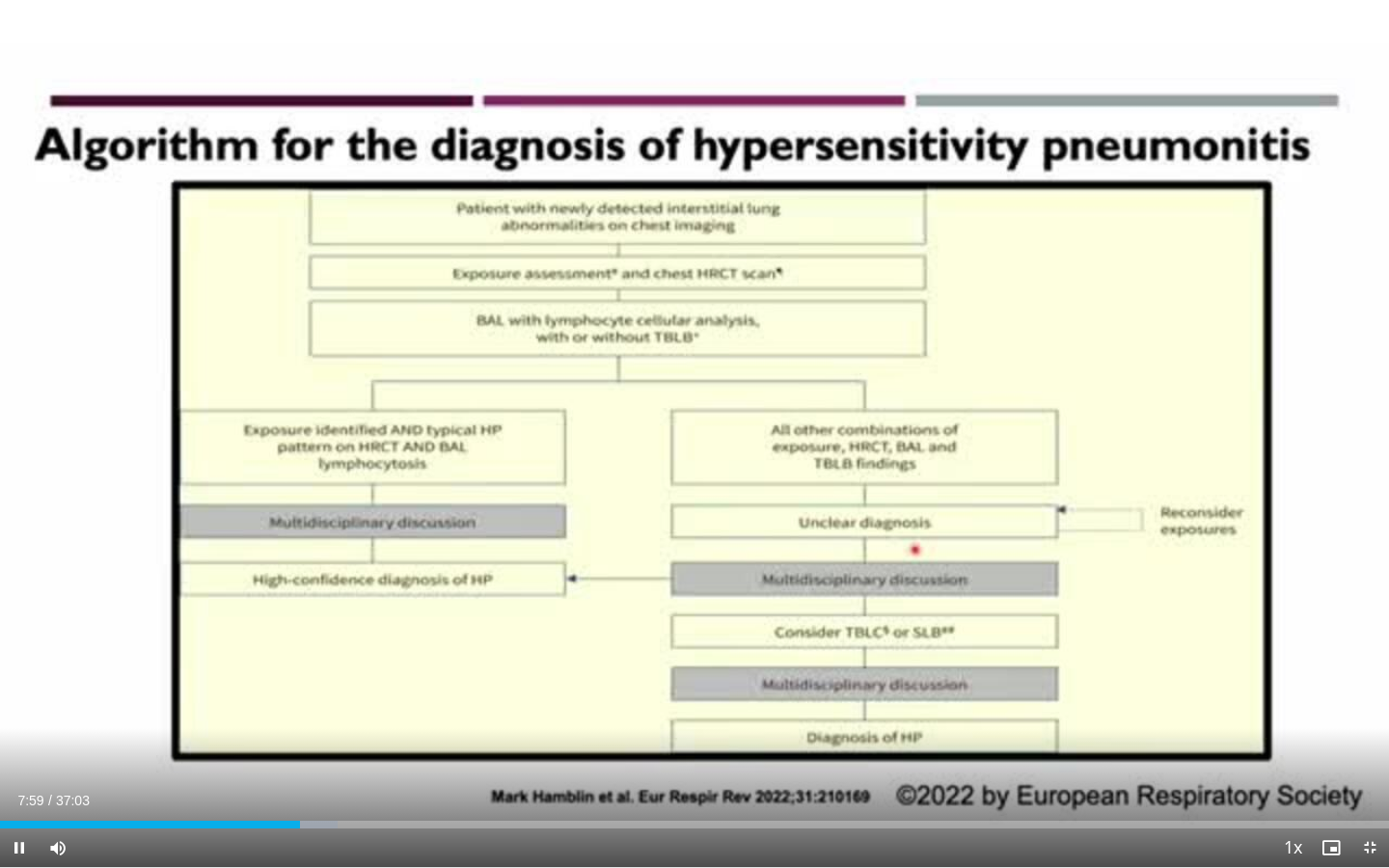 click on "Current Time  7:59 / Duration  37:03 Pause Skip Backward Skip Forward Mute 0% Loaded :  24.31% 07:59 08:01 Stream Type  LIVE Seek to live, currently behind live LIVE   1x Playback Rate 0.5x 0.75x 1x , selected 1.25x 1.5x 1.75x 2x Chapters Chapters Descriptions descriptions off , selected Captions captions settings , opens captions settings dialog captions off , selected Audio Track en (Main) , selected Exit Fullscreen Enable picture-in-picture mode" at bounding box center (694, 848) 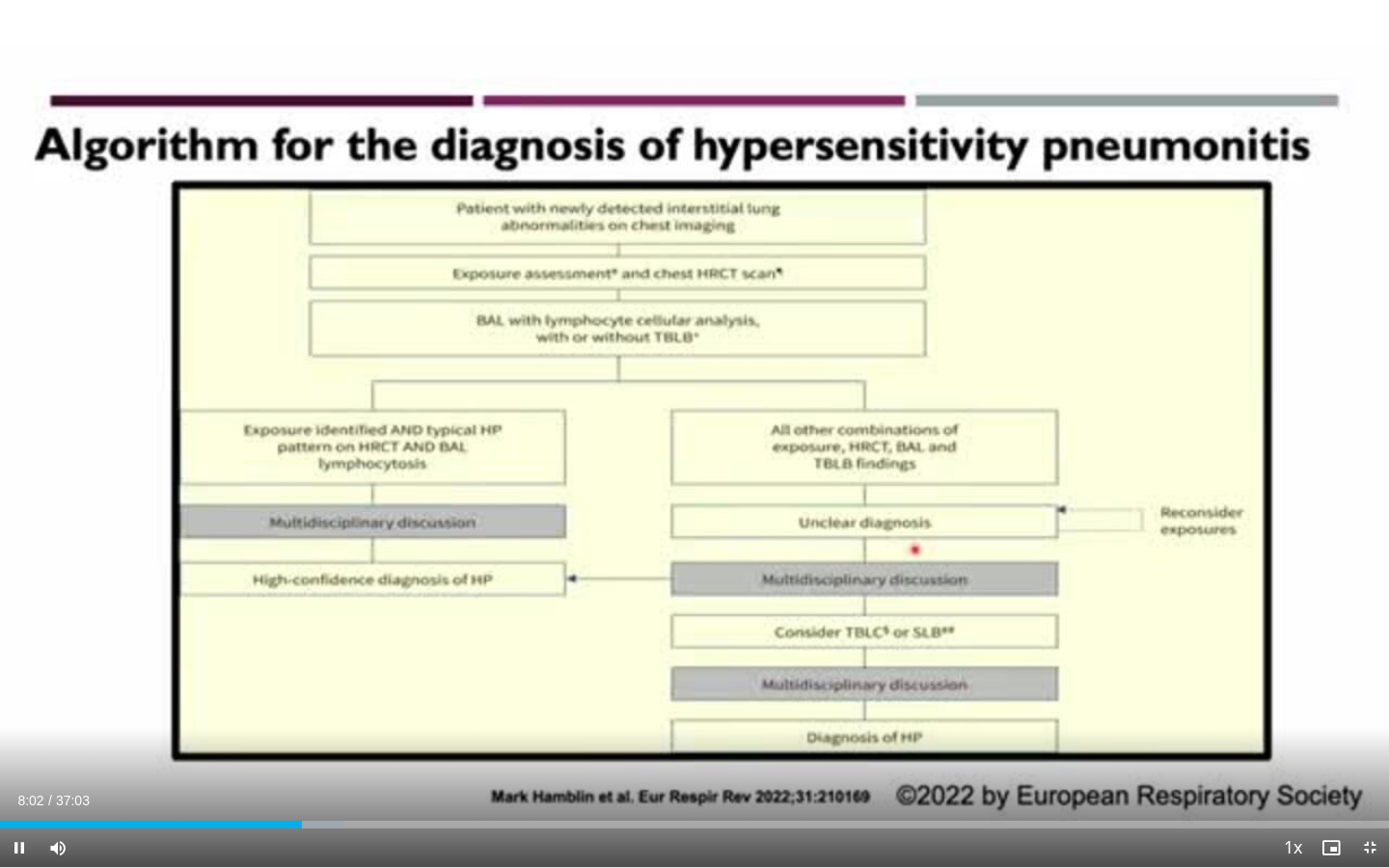 click on "Current Time  8:02 / Duration  37:03 Pause Skip Backward Skip Forward Mute 0% Loaded :  24.70% 08:02 08:09 Stream Type  LIVE Seek to live, currently behind live LIVE   1x Playback Rate 0.5x 0.75x 1x , selected 1.25x 1.5x 1.75x 2x Chapters Chapters Descriptions descriptions off , selected Captions captions settings , opens captions settings dialog captions off , selected Audio Track en (Main) , selected Exit Fullscreen Enable picture-in-picture mode" at bounding box center [694, 848] 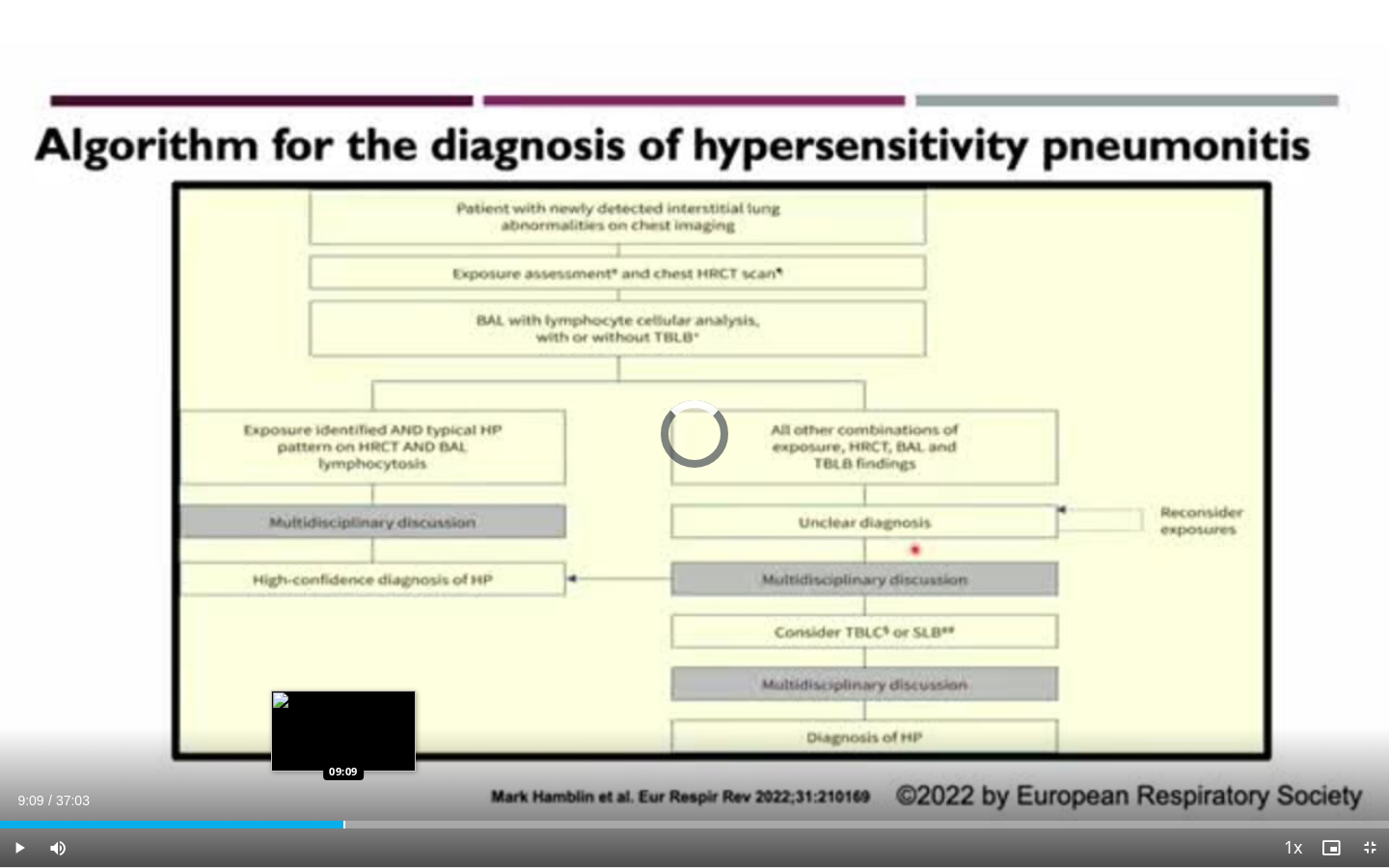 click at bounding box center [344, 825] 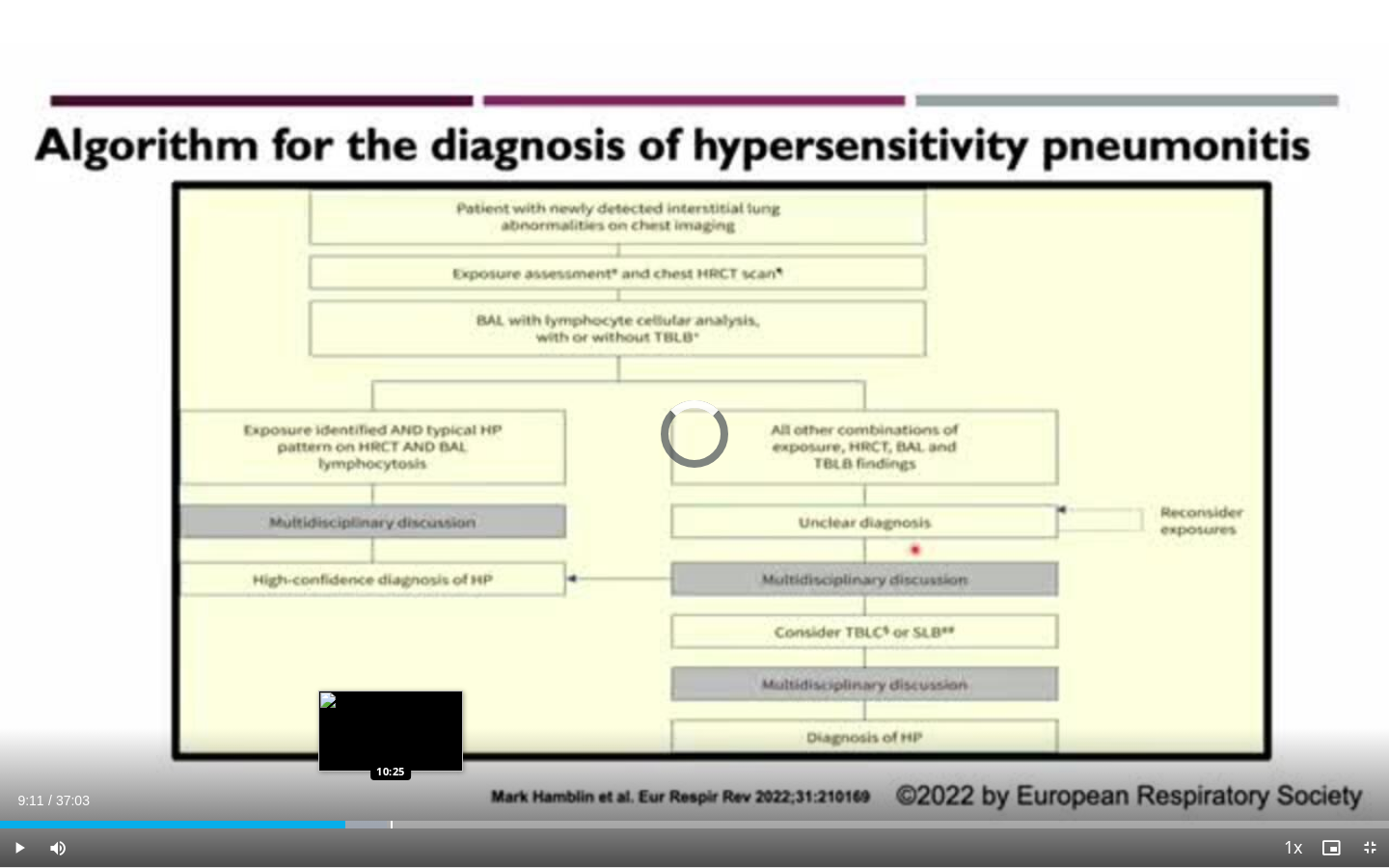 click at bounding box center [392, 825] 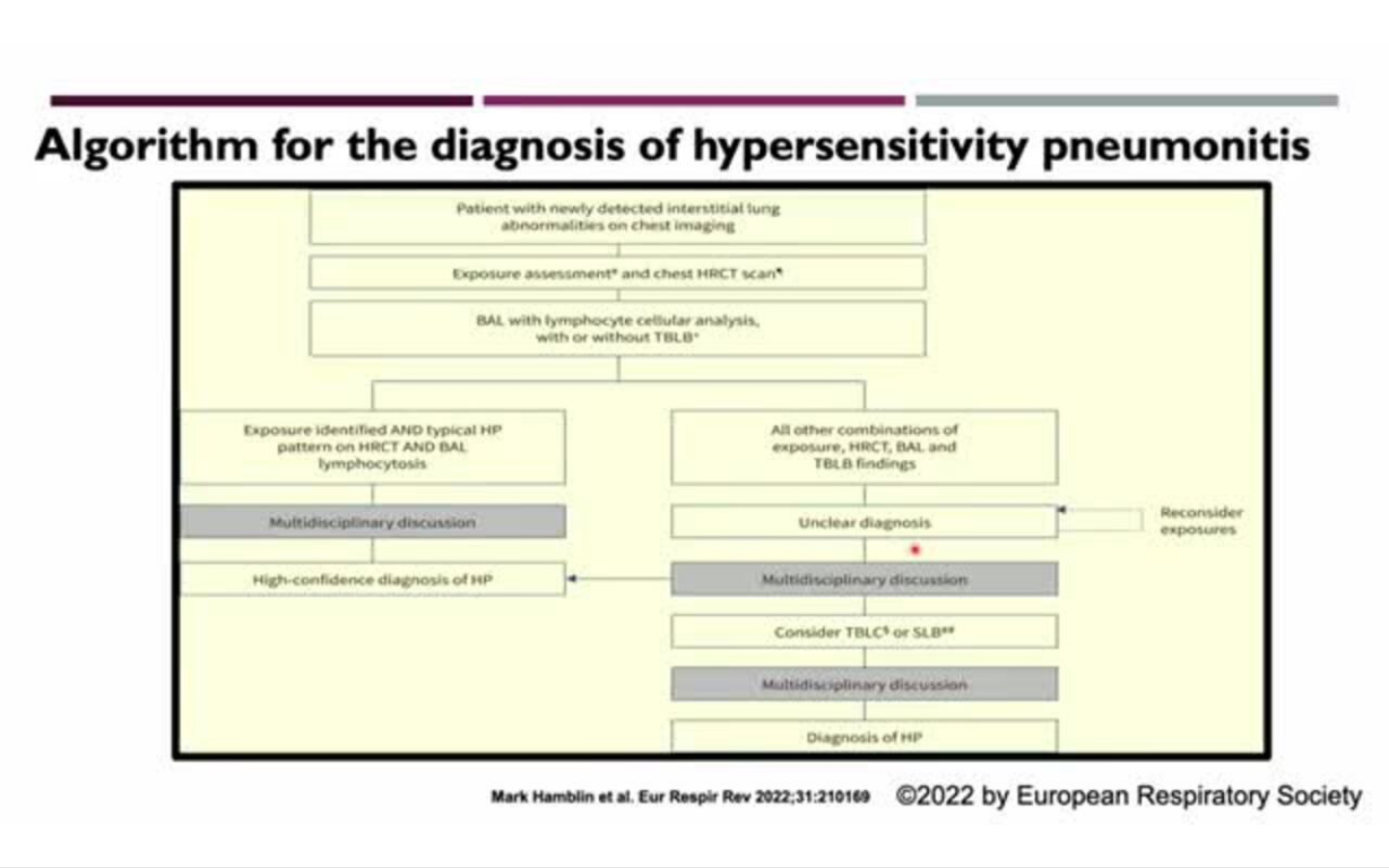 click on "10 seconds
Tap to unmute" at bounding box center [694, 433] 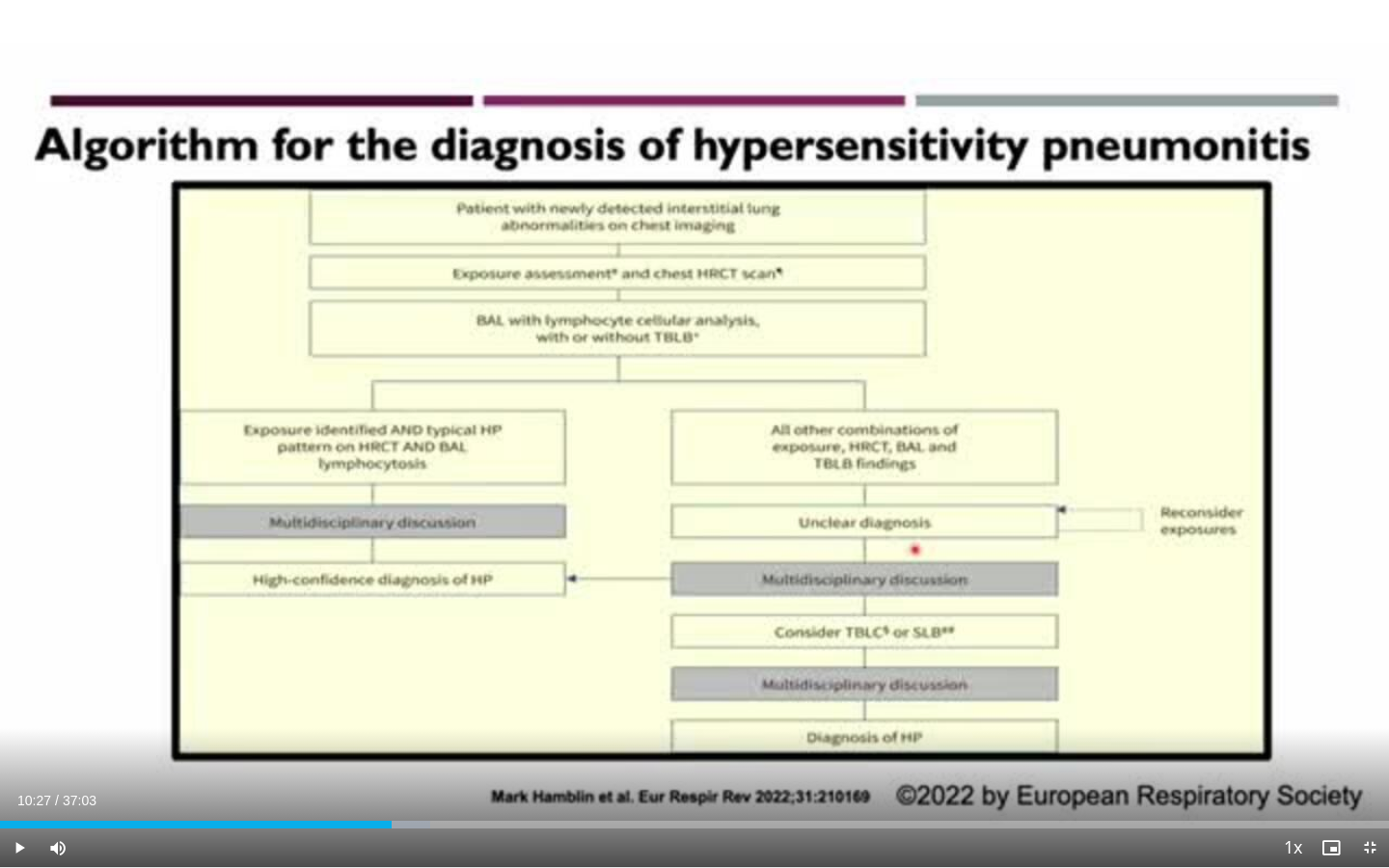 click on "Current Time  10:27 / Duration  37:03 Play Skip Backward Skip Forward Mute 0% Loaded :  30.98% 10:27 11:42 Stream Type  LIVE Seek to live, currently behind live LIVE   1x Playback Rate 0.5x 0.75x 1x , selected 1.25x 1.5x 1.75x 2x Chapters Chapters Descriptions descriptions off , selected Captions captions settings , opens captions settings dialog captions off , selected Audio Track en (Main) , selected Exit Fullscreen Enable picture-in-picture mode" at bounding box center [694, 848] 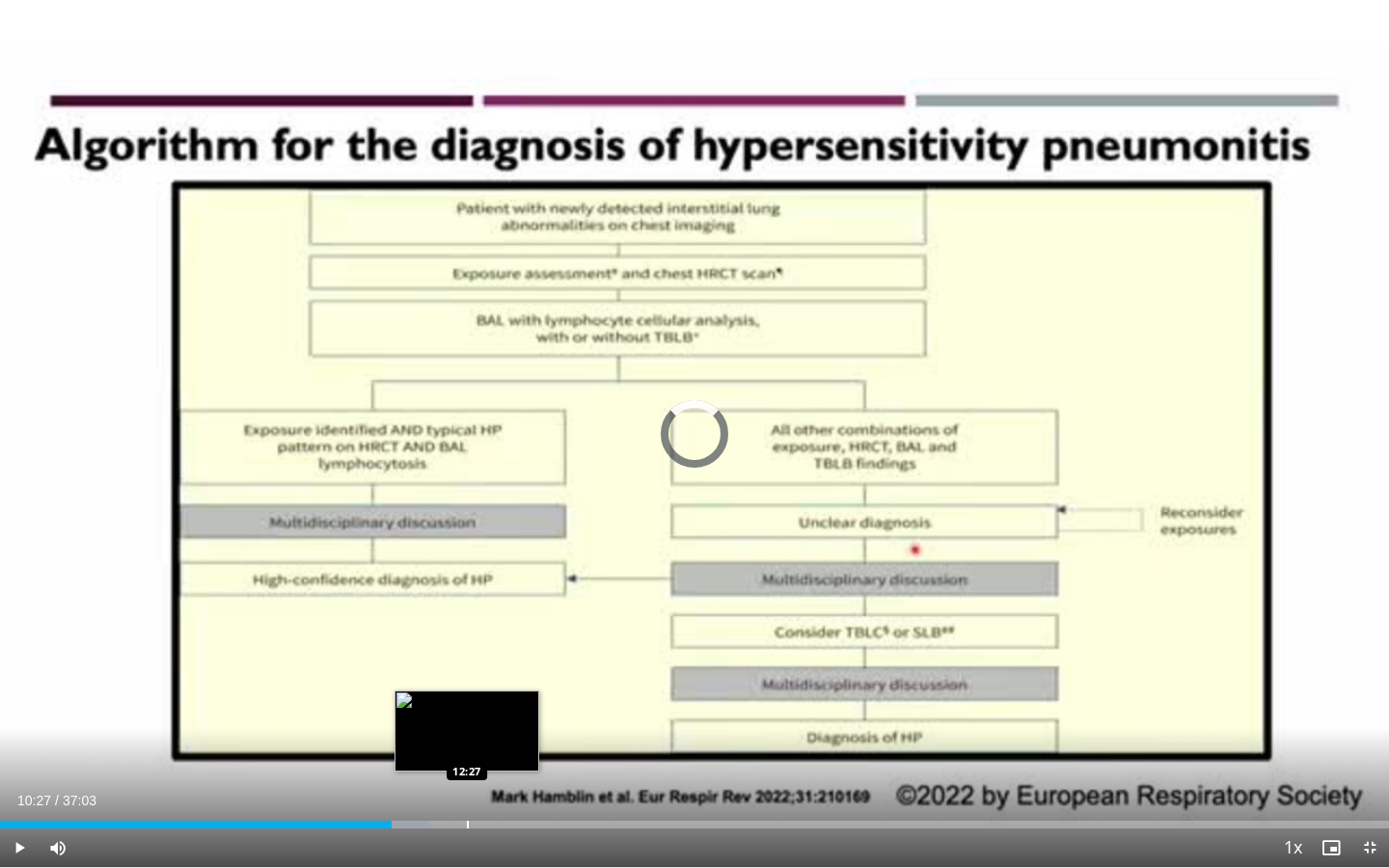 click at bounding box center [468, 825] 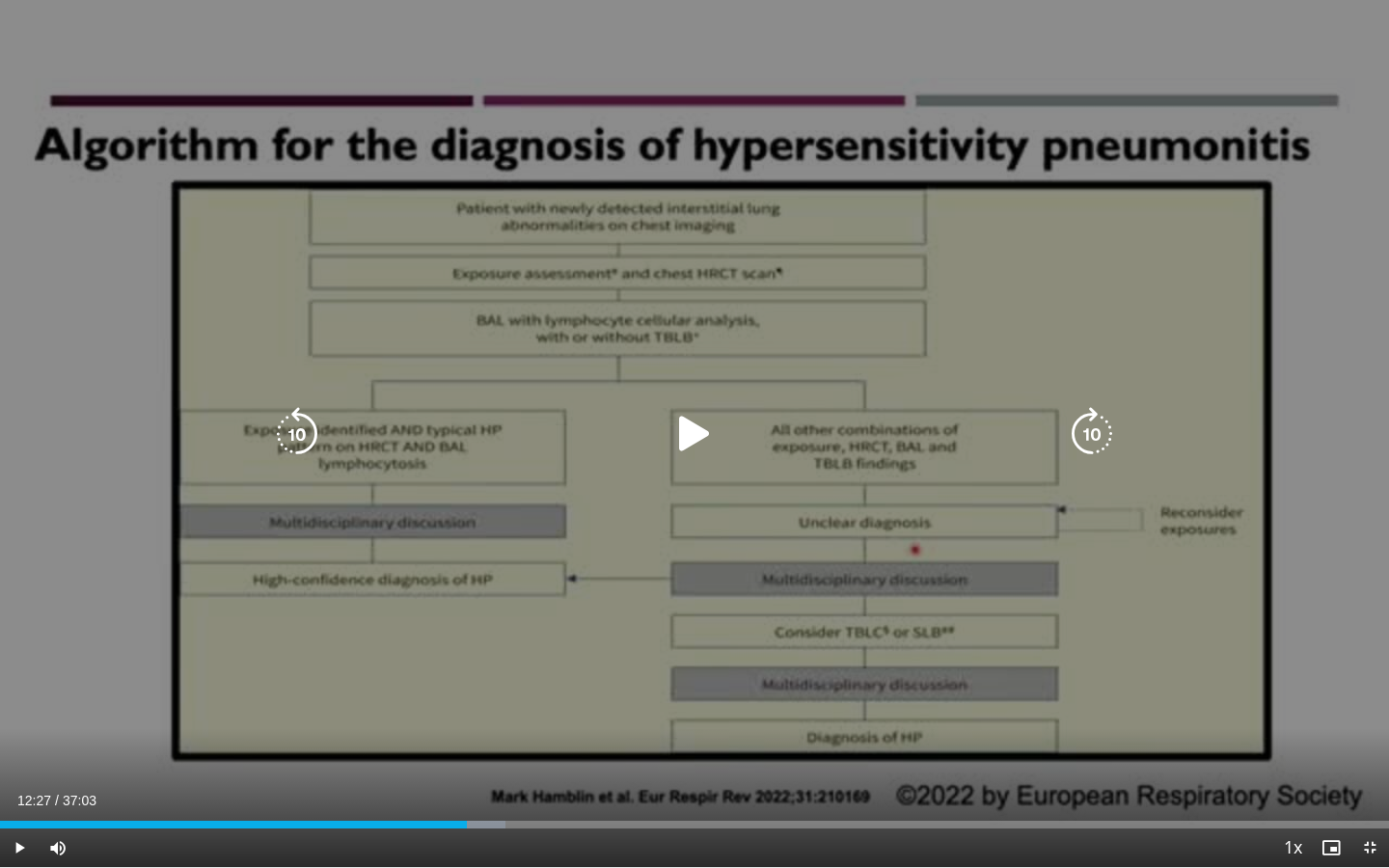click at bounding box center (694, 434) 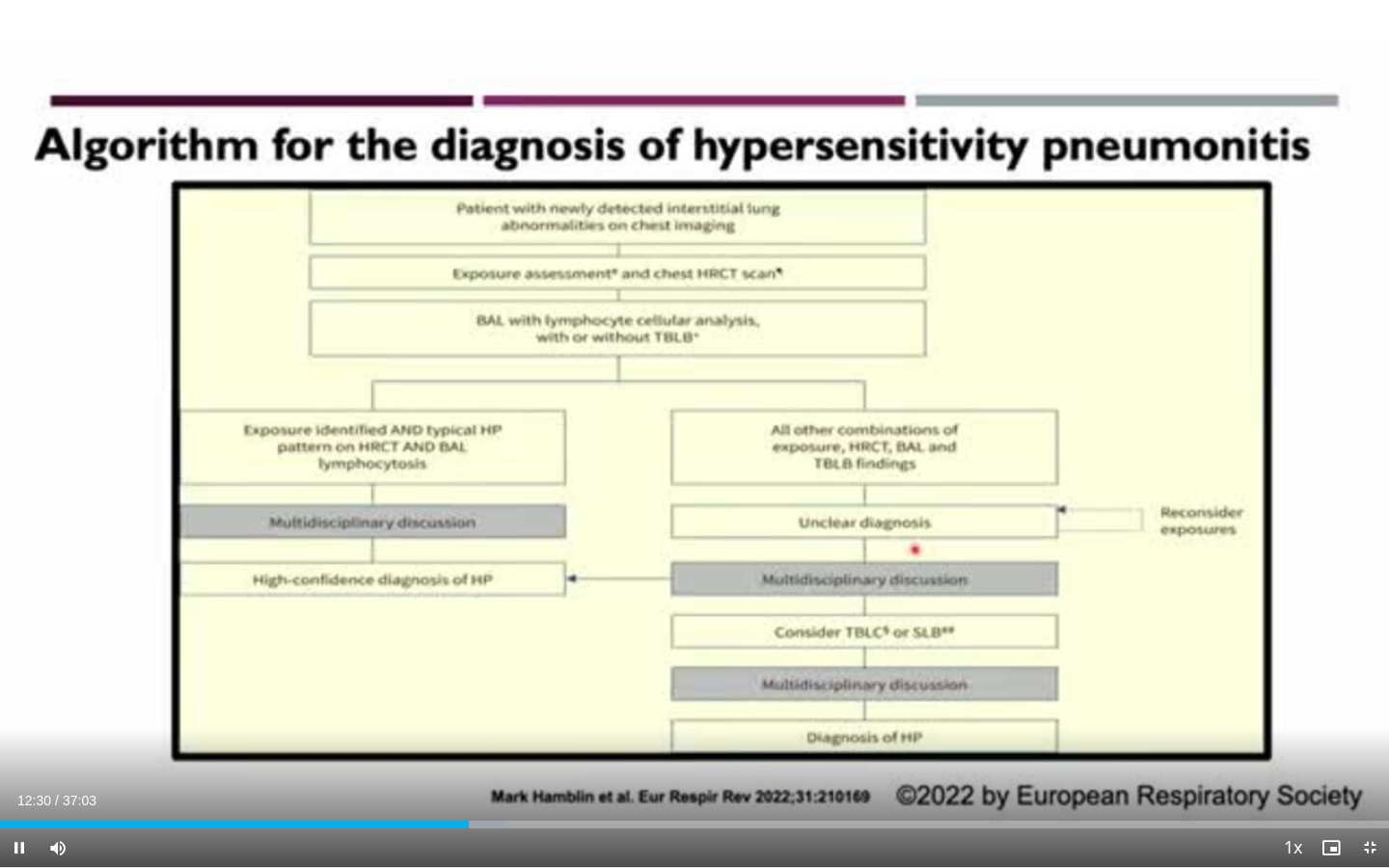 click on "Current Time  12:30 / Duration  37:03 Pause Skip Backward Skip Forward Mute 0% Loaded :  36.47% 12:30 16:48 Stream Type  LIVE Seek to live, currently behind live LIVE   1x Playback Rate 0.5x 0.75x 1x , selected 1.25x 1.5x 1.75x 2x Chapters Chapters Descriptions descriptions off , selected Captions captions settings , opens captions settings dialog captions off , selected Audio Track en (Main) , selected Exit Fullscreen Enable picture-in-picture mode" at bounding box center [694, 848] 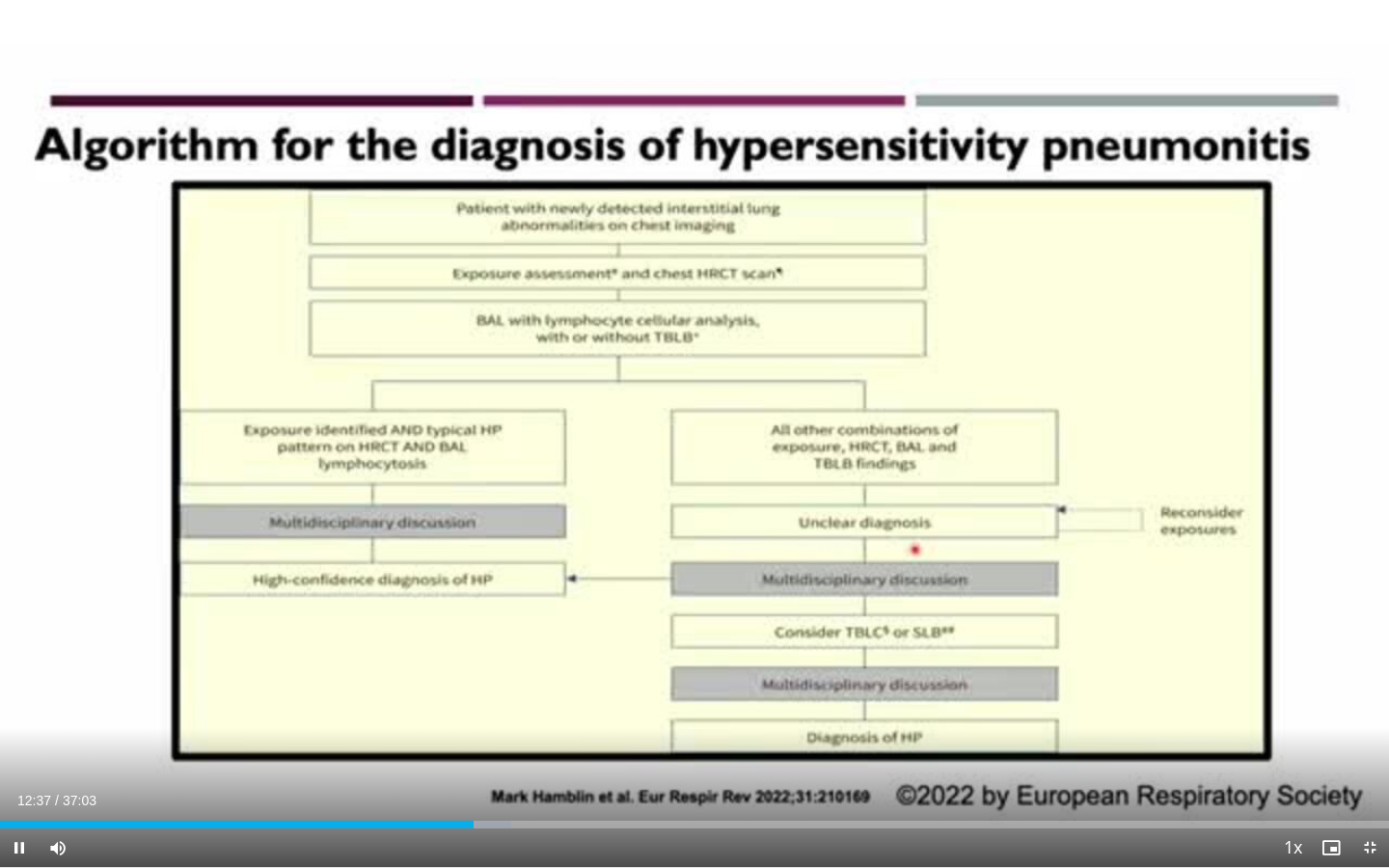 click on "Current Time  12:37 / Duration  37:03 Pause Skip Backward Skip Forward Mute 0% Loaded :  36.82% 12:37 13:55 Stream Type  LIVE Seek to live, currently behind live LIVE   1x Playback Rate 0.5x 0.75x 1x , selected 1.25x 1.5x 1.75x 2x Chapters Chapters Descriptions descriptions off , selected Captions captions settings , opens captions settings dialog captions off , selected Audio Track en (Main) , selected Exit Fullscreen Enable picture-in-picture mode" at bounding box center [694, 848] 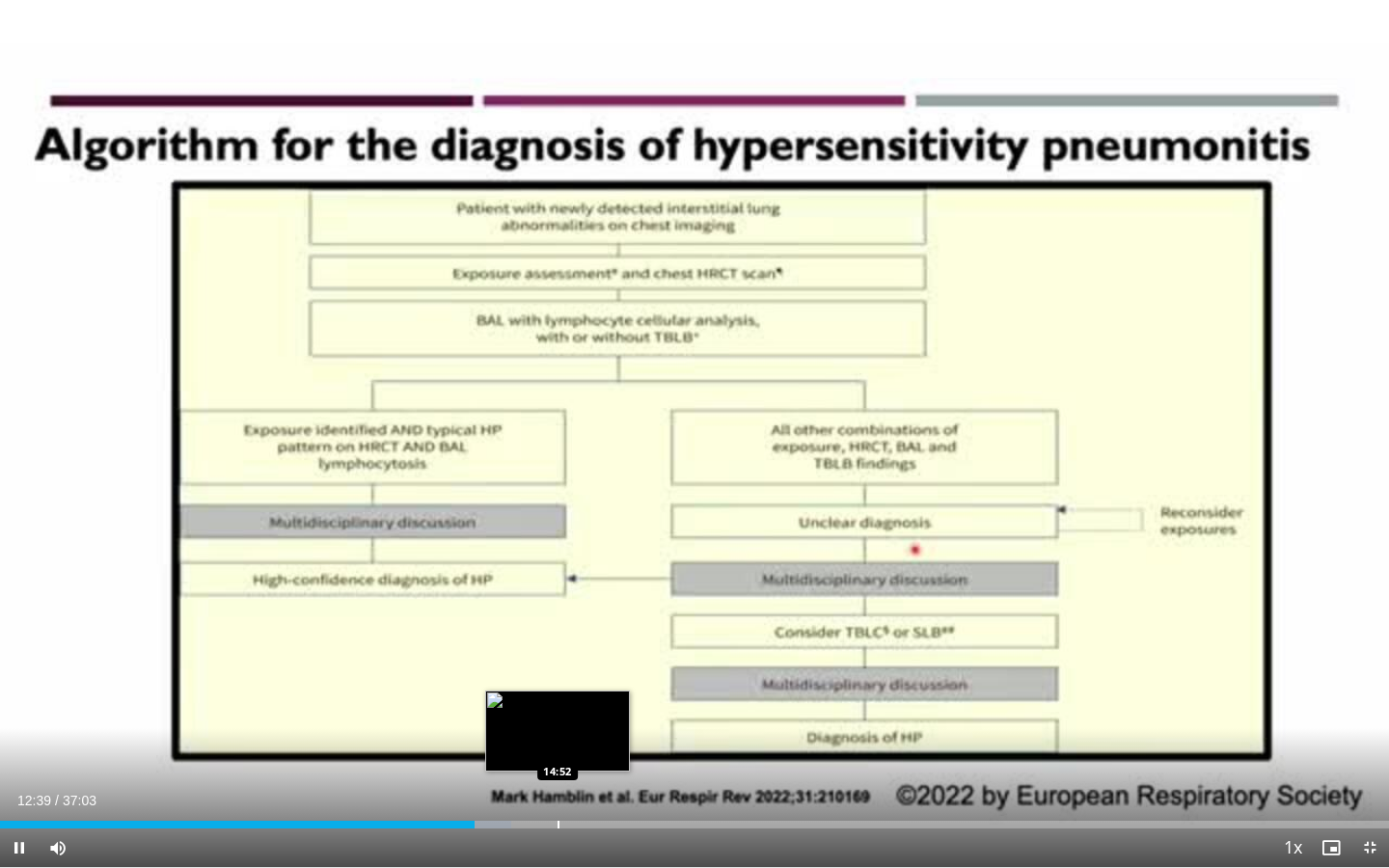 click at bounding box center [558, 825] 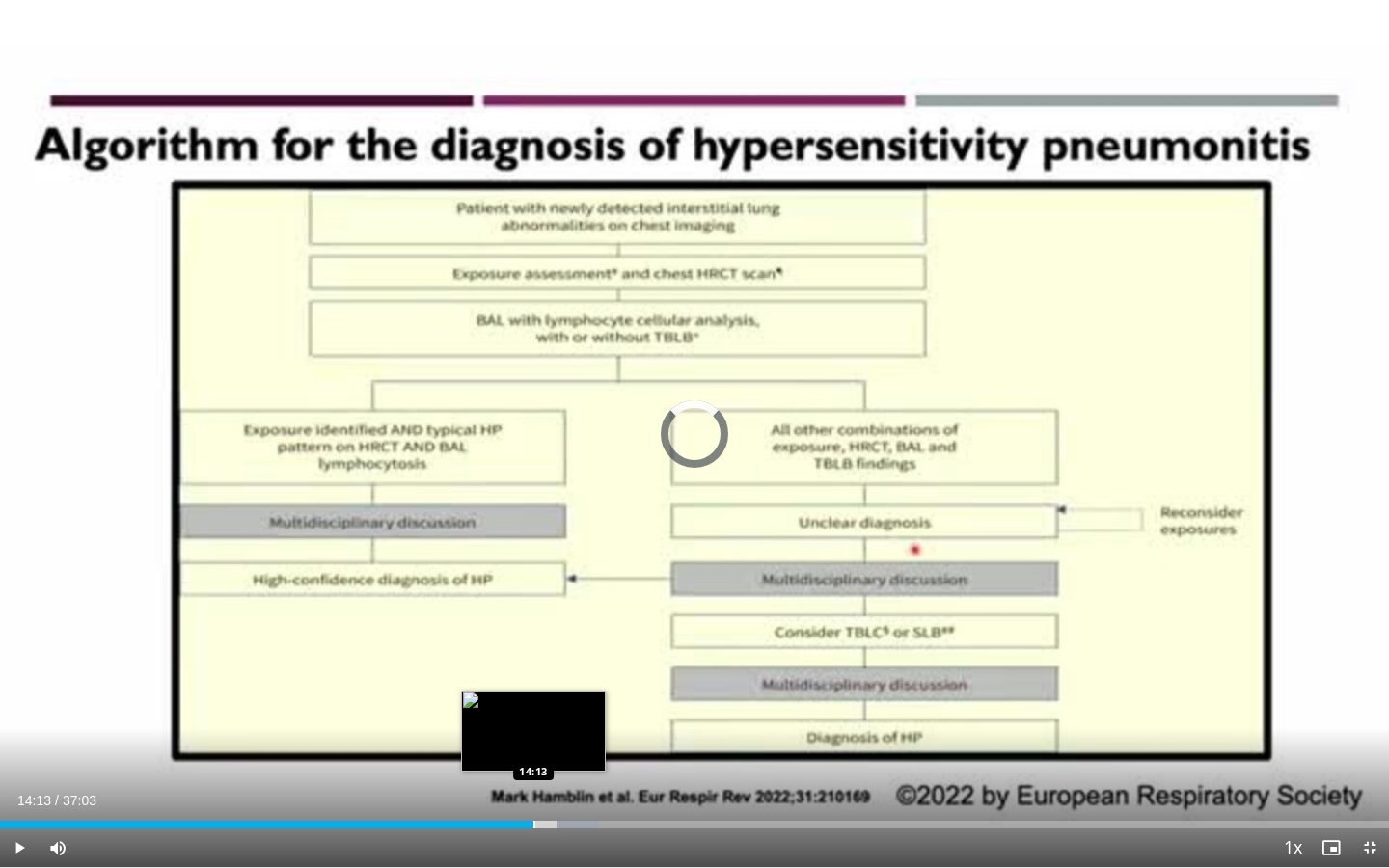 click at bounding box center [534, 825] 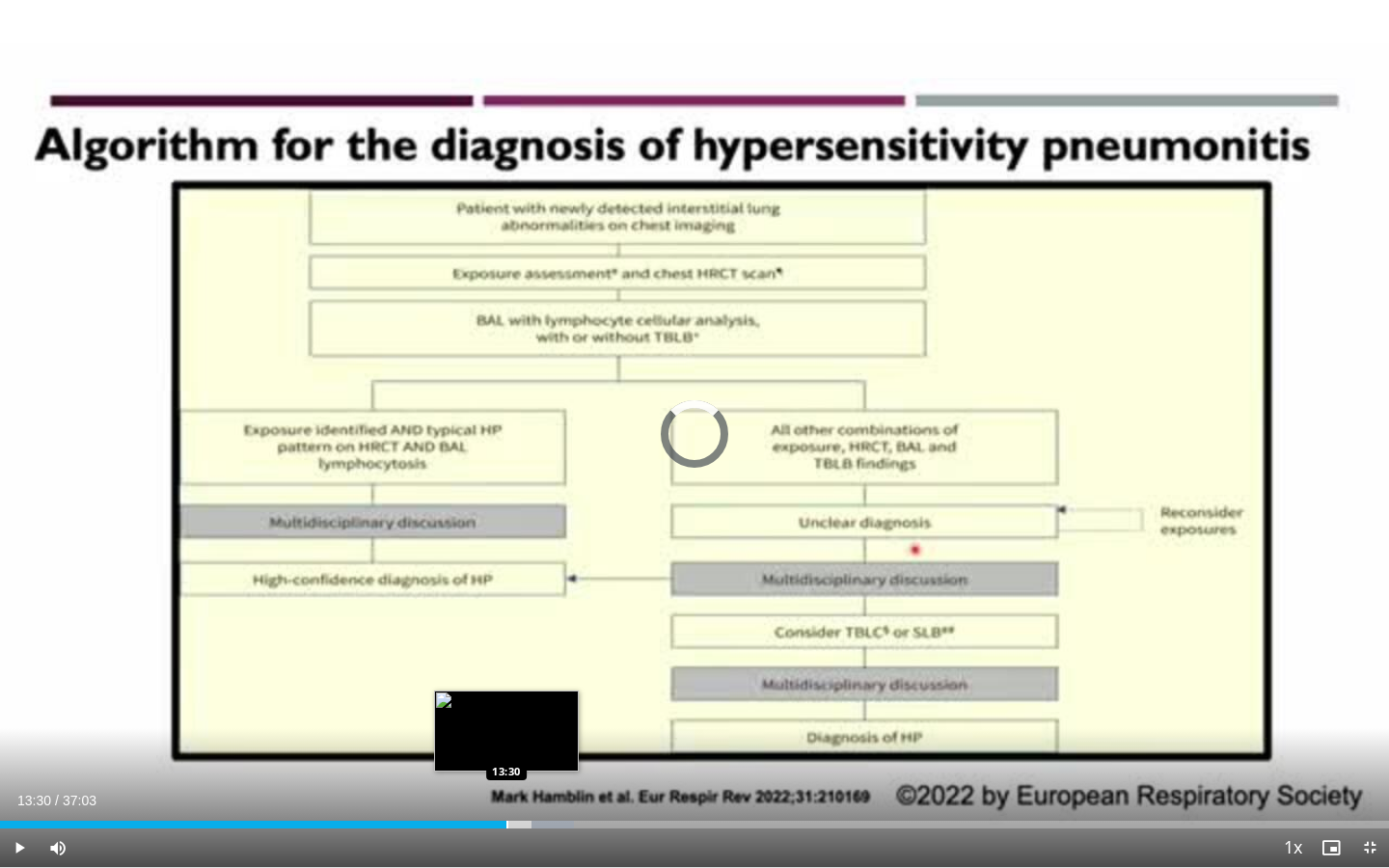 click at bounding box center (507, 825) 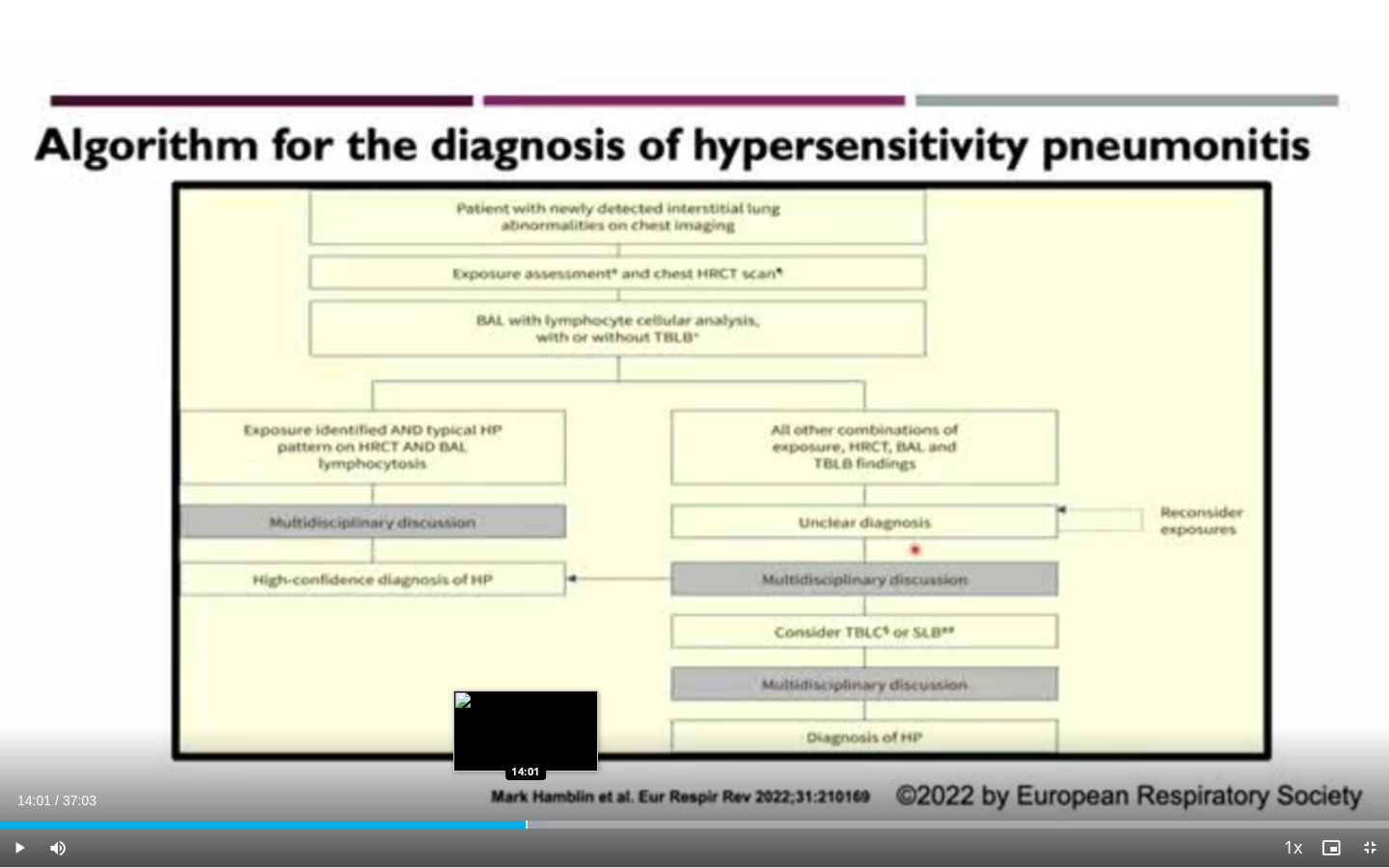 click at bounding box center [527, 825] 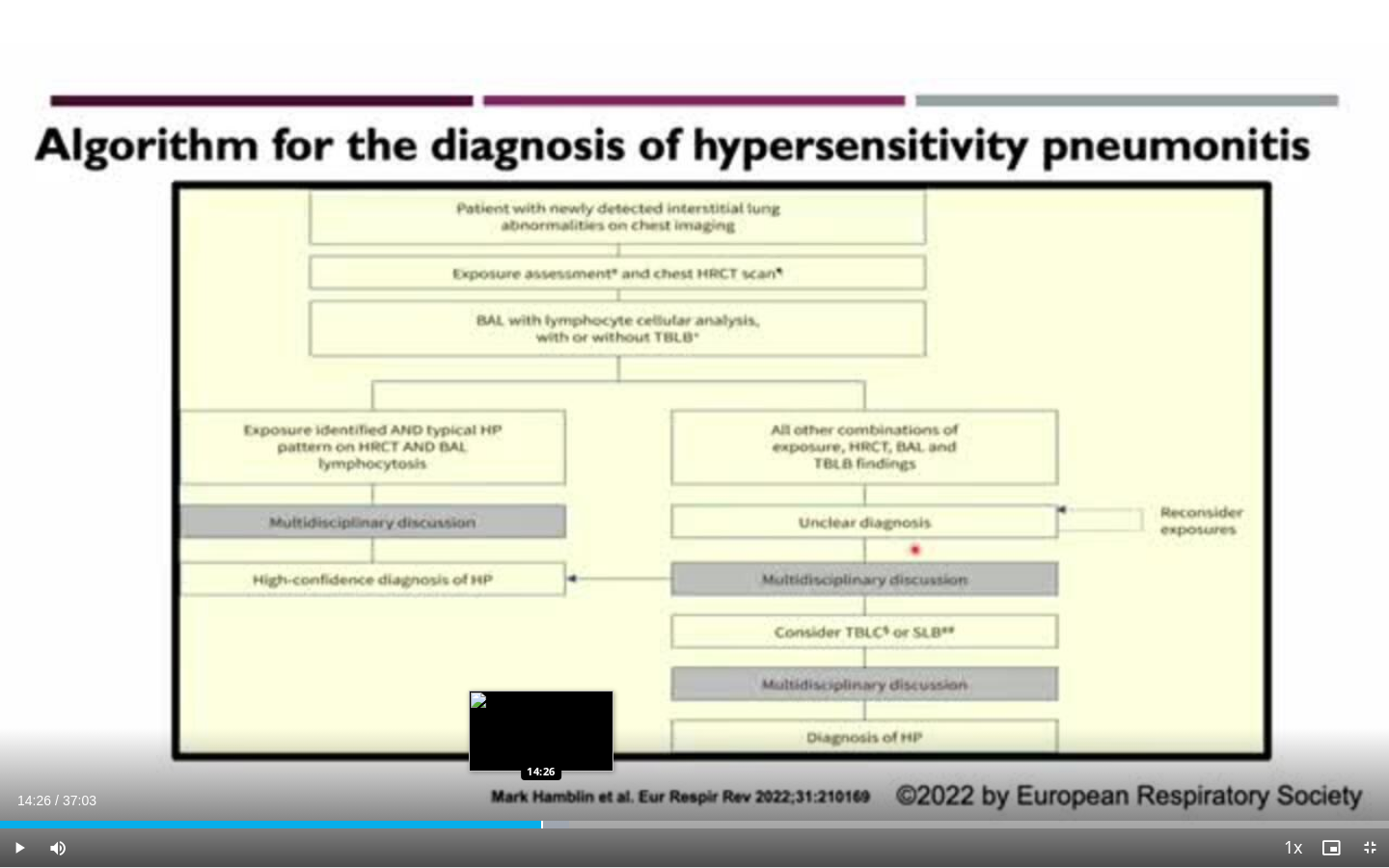click at bounding box center (542, 825) 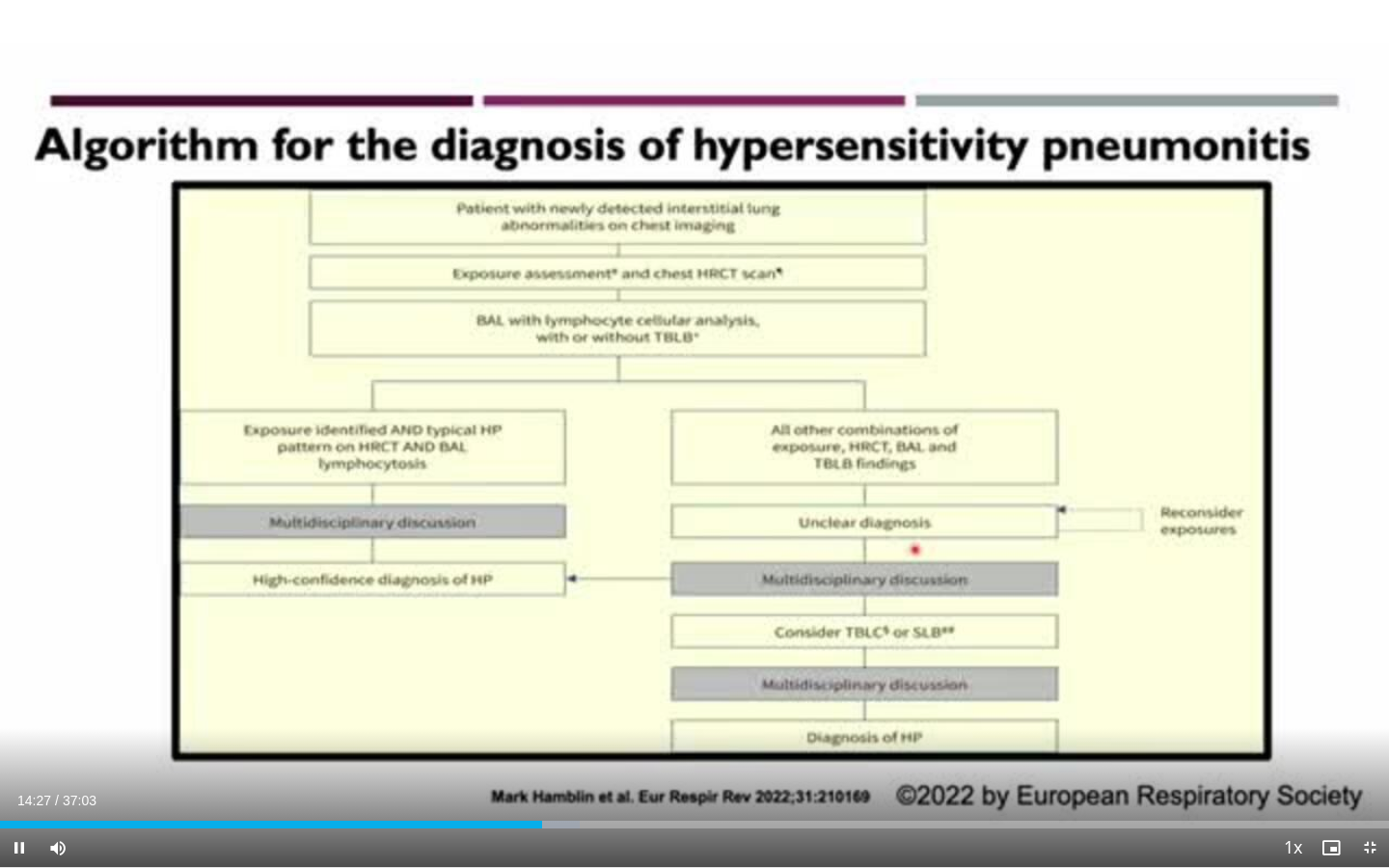 click on "**********" at bounding box center (694, 434) 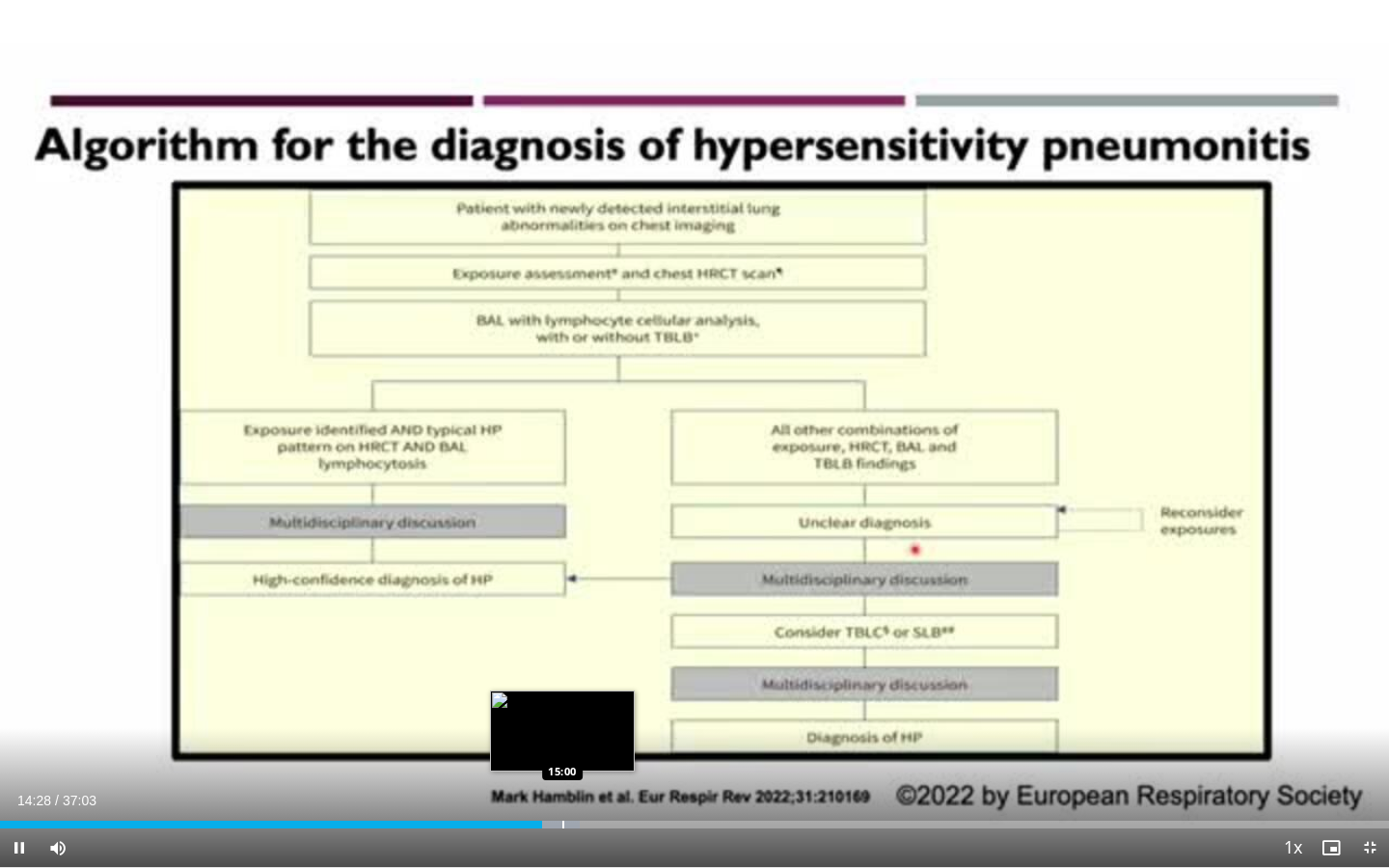 click at bounding box center [563, 825] 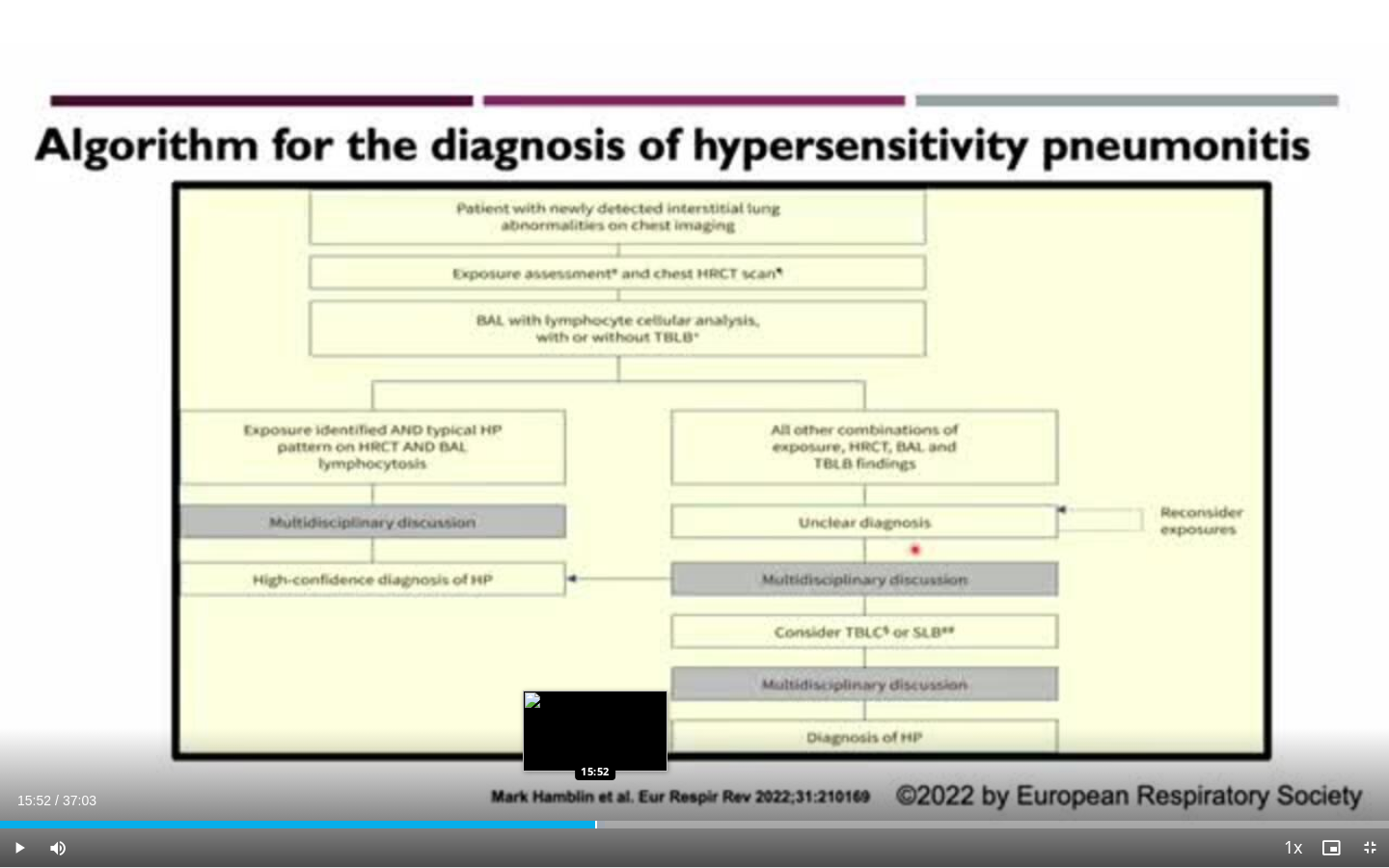 click at bounding box center (596, 825) 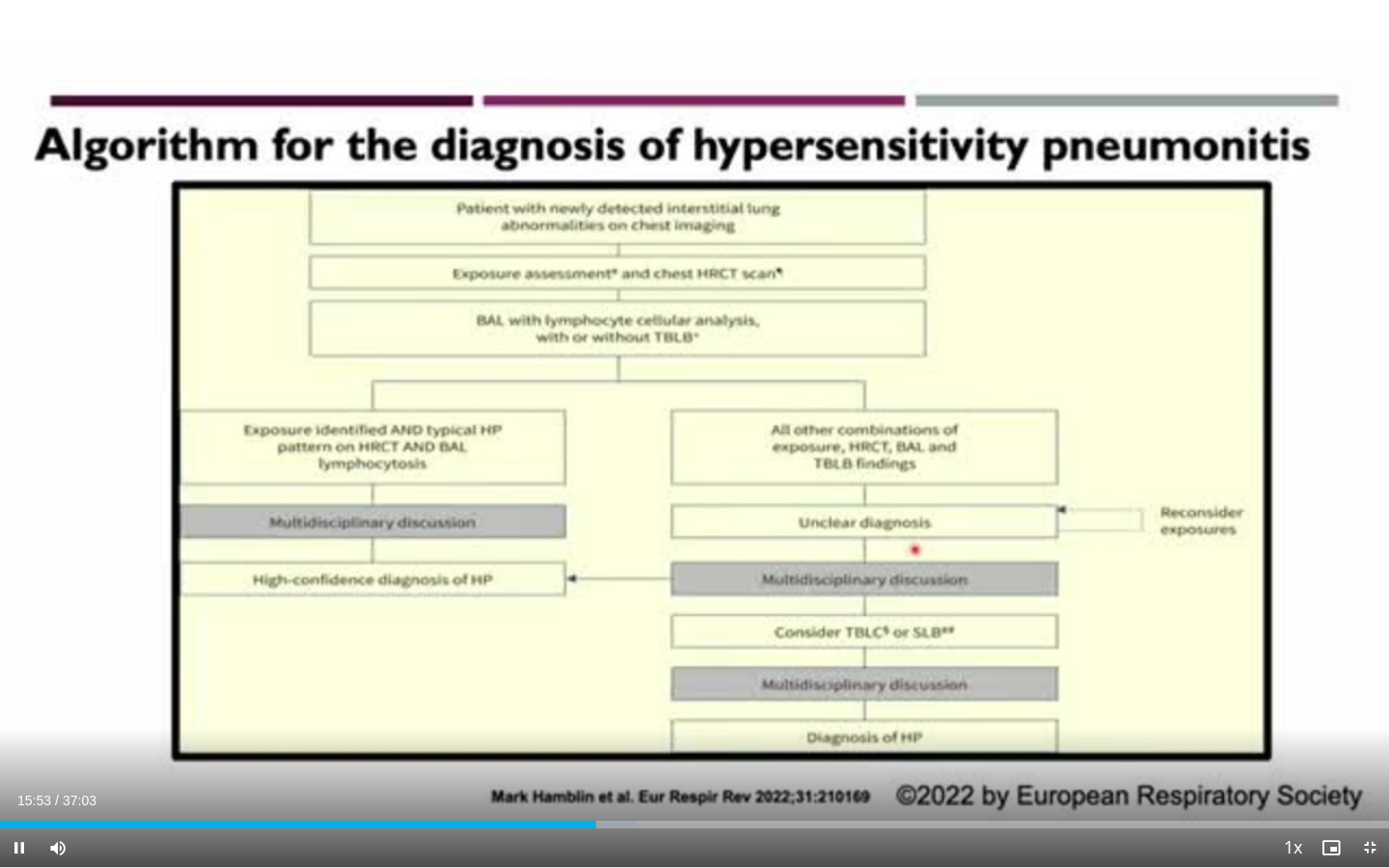 click on "Current Time  15:53 / Duration  37:03 Pause Skip Backward Skip Forward Mute 0% Loaded :  45.80% 15:53 15:57 Stream Type  LIVE Seek to live, currently behind live LIVE   1x Playback Rate 0.5x 0.75x 1x , selected 1.25x 1.5x 1.75x 2x Chapters Chapters Descriptions descriptions off , selected Captions captions settings , opens captions settings dialog captions off , selected Audio Track en (Main) , selected Exit Fullscreen Enable picture-in-picture mode" at bounding box center (694, 848) 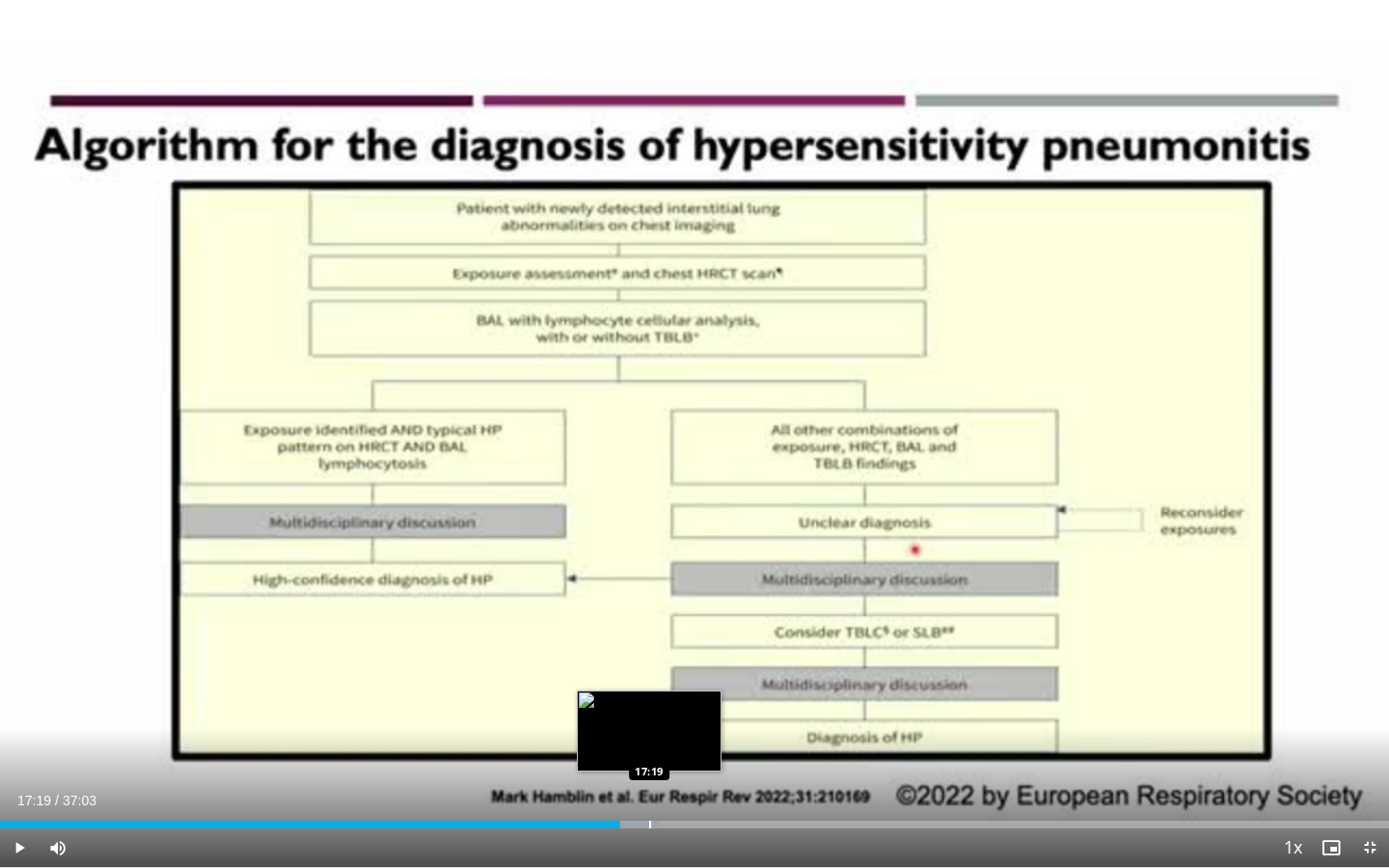click at bounding box center [650, 825] 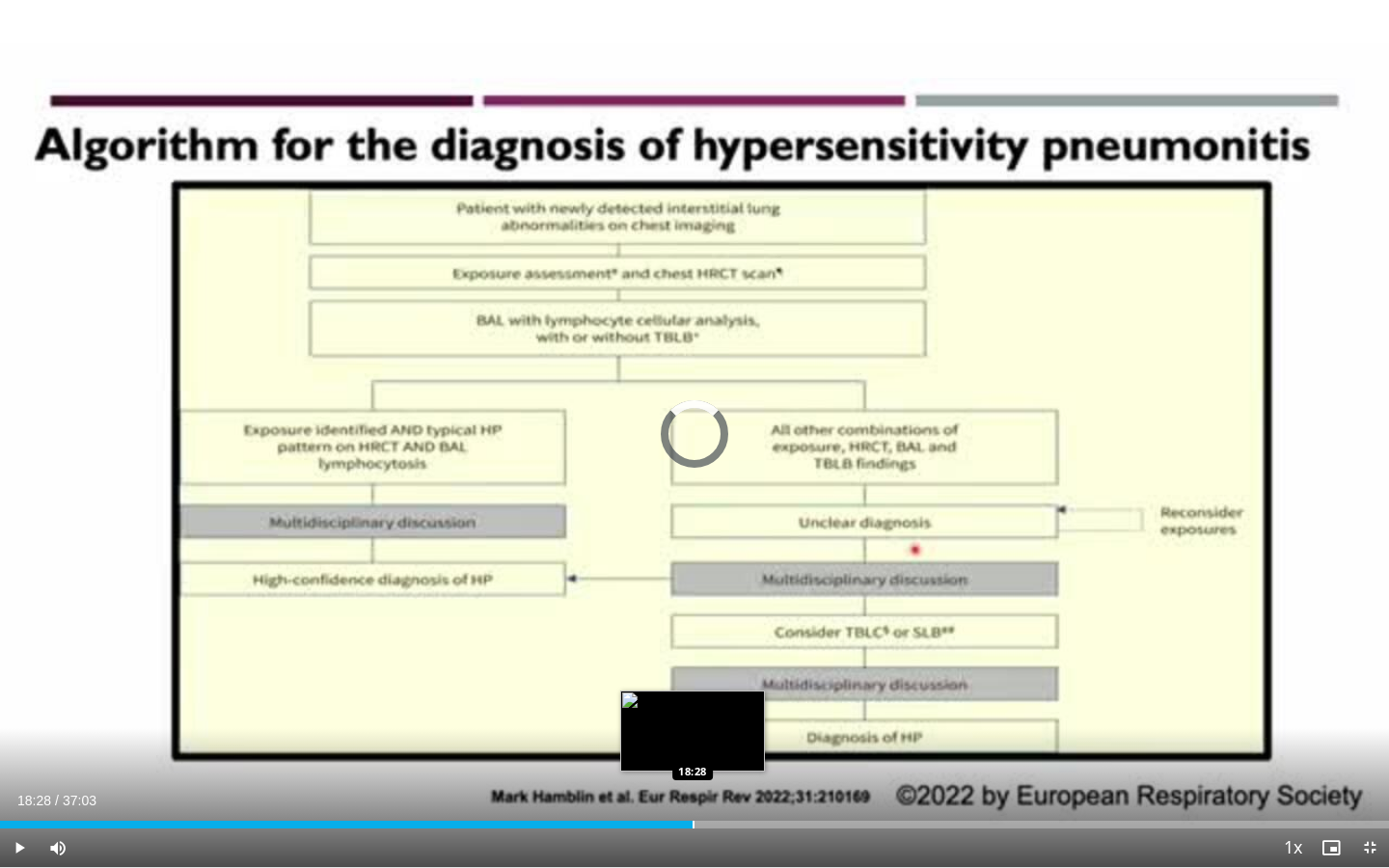 click at bounding box center [694, 825] 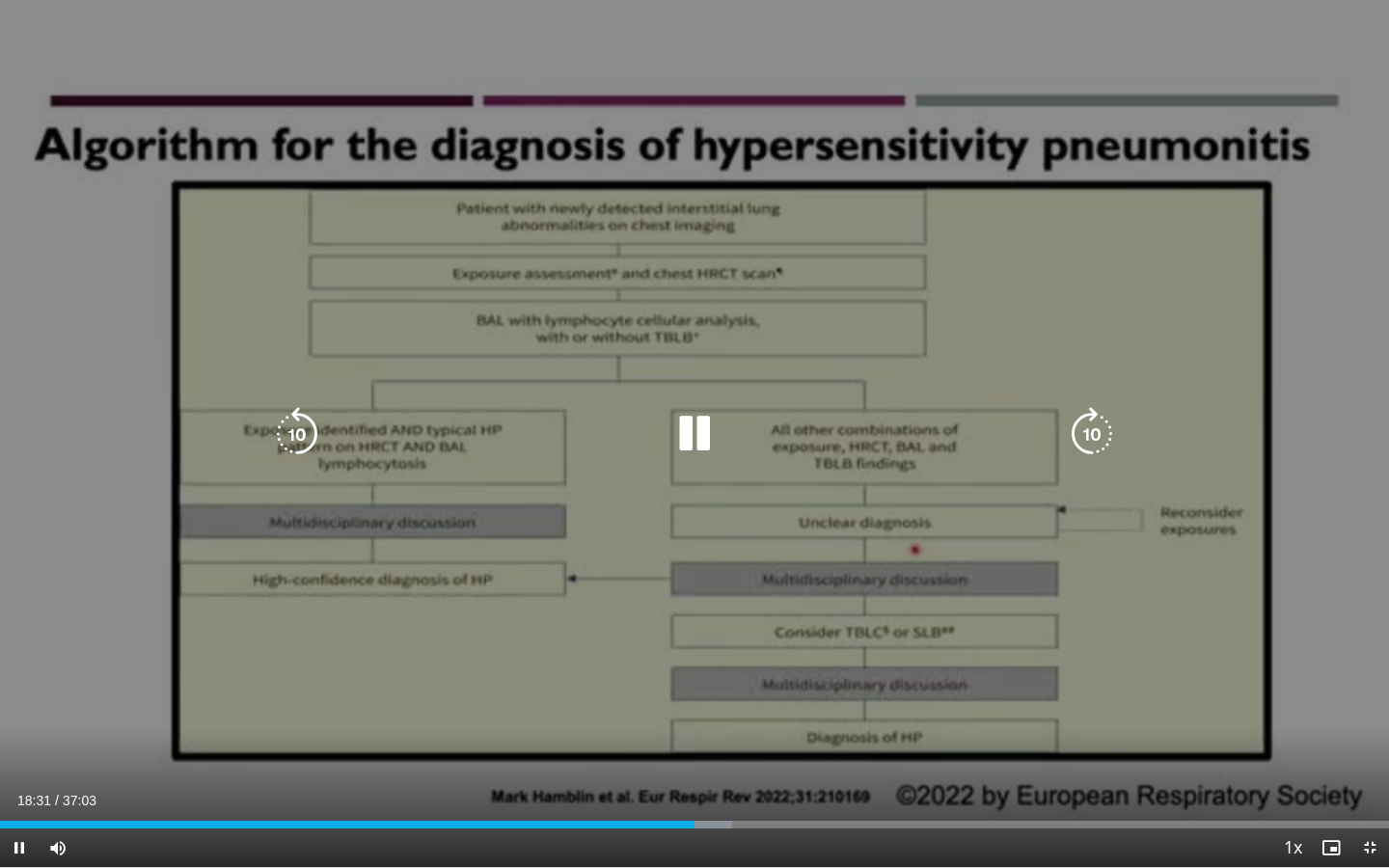 click at bounding box center [694, 434] 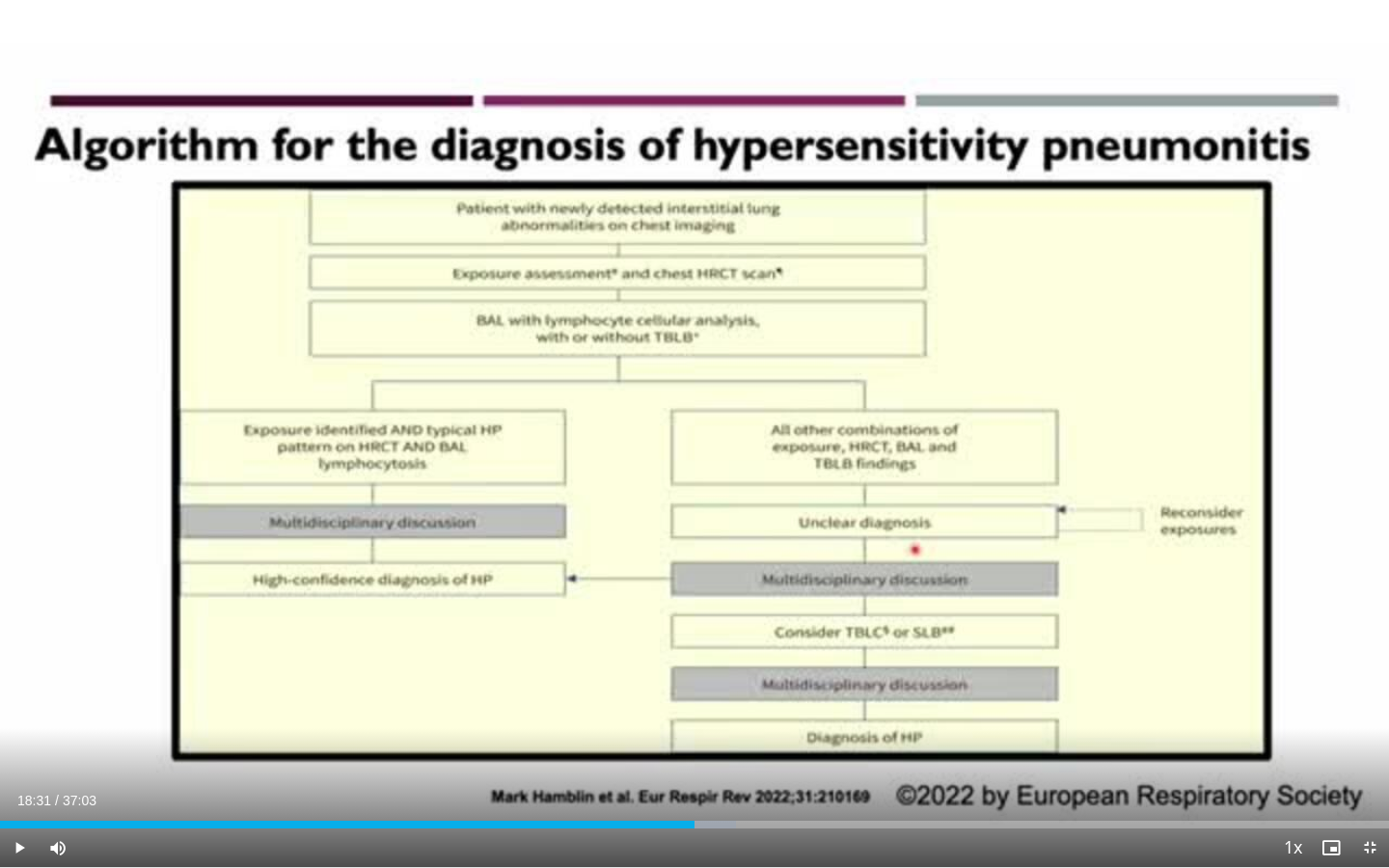 click on "Current Time  18:31 / Duration  37:03 Play Skip Backward Skip Forward Mute 0% Loaded :  52.99% 18:31 20:10 Stream Type  LIVE Seek to live, currently behind live LIVE   1x Playback Rate 0.5x 0.75x 1x , selected 1.25x 1.5x 1.75x 2x Chapters Chapters Descriptions descriptions off , selected Captions captions settings , opens captions settings dialog captions off , selected Audio Track en (Main) , selected Exit Fullscreen Enable picture-in-picture mode" at bounding box center [694, 848] 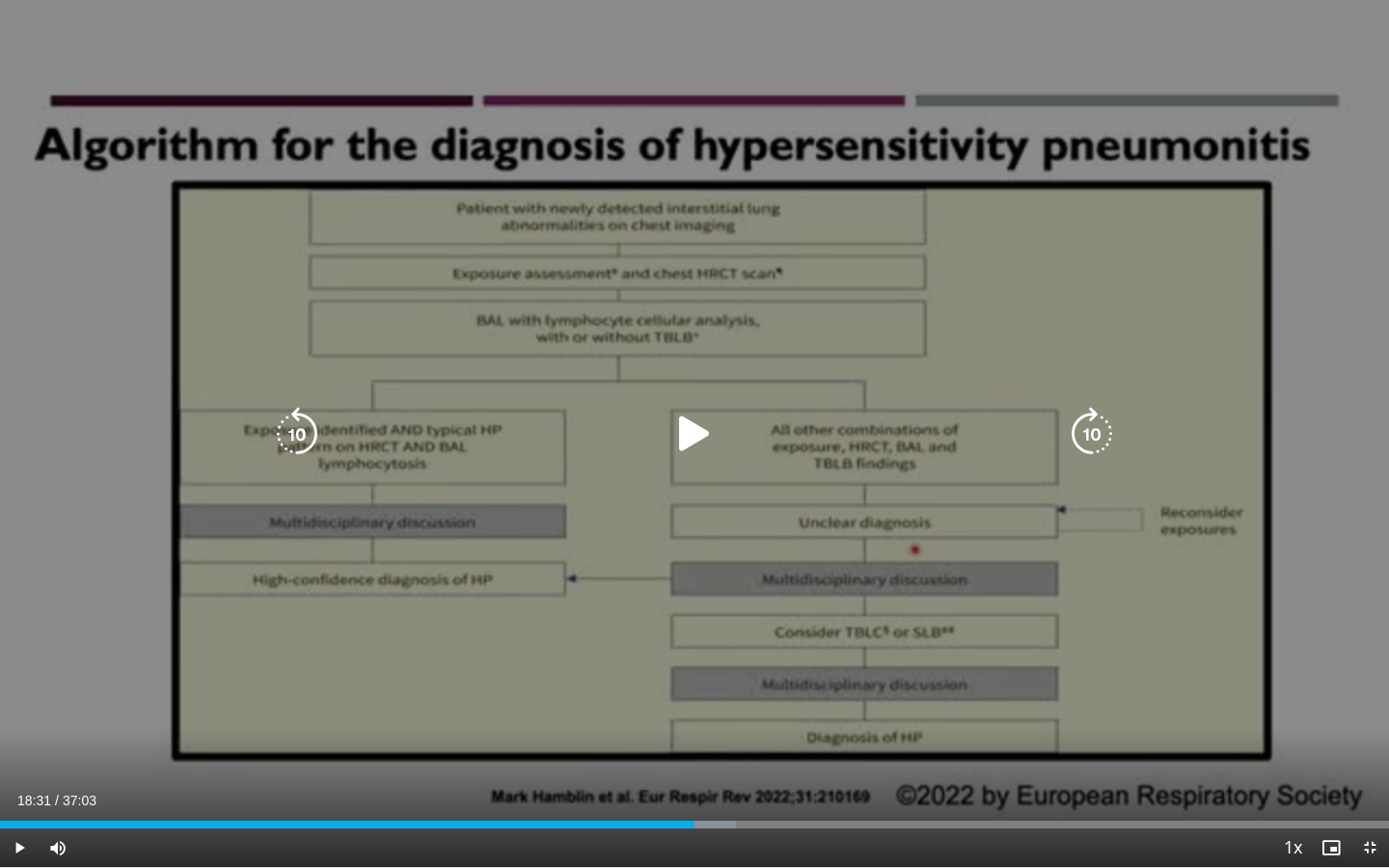 click at bounding box center [694, 434] 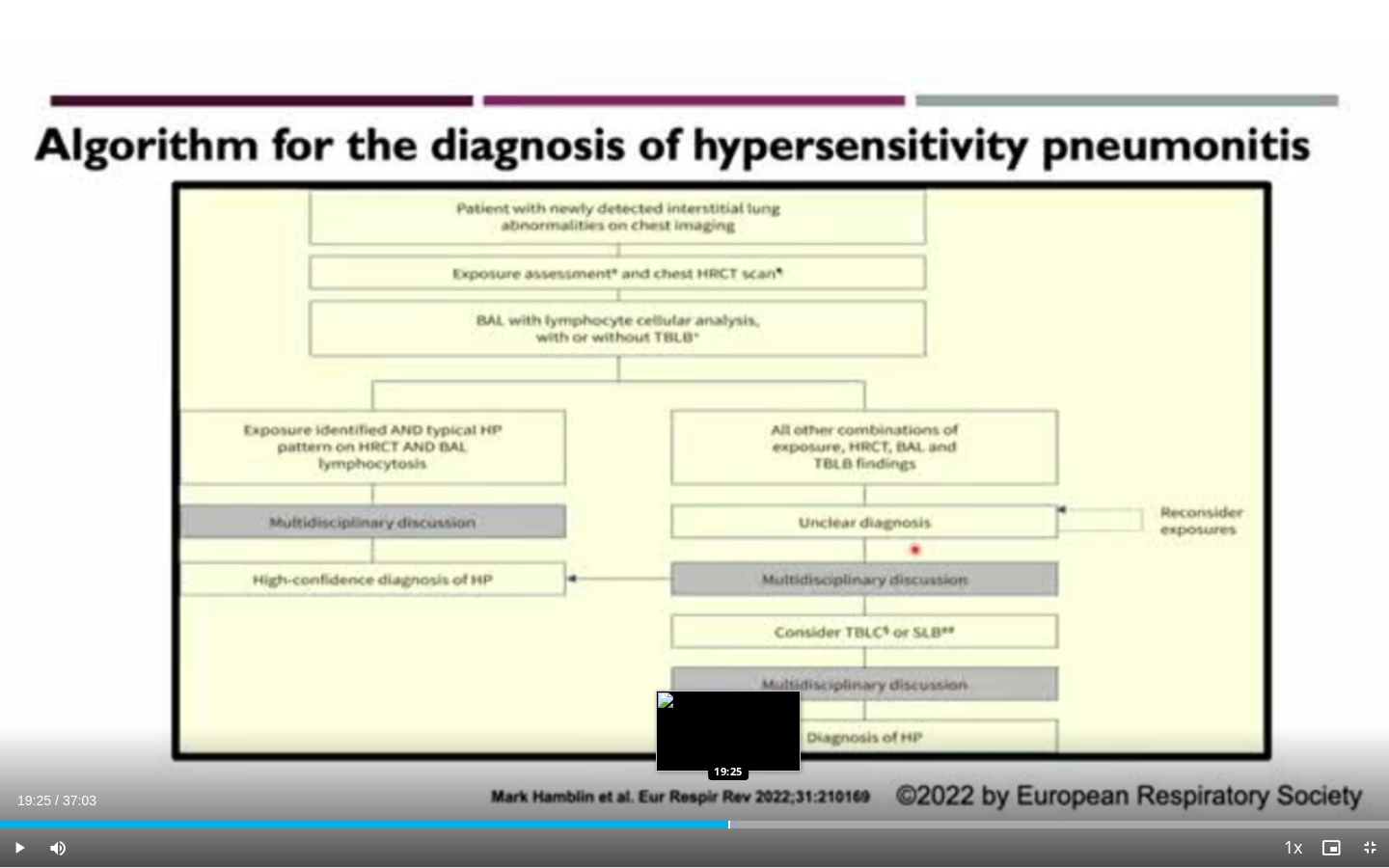click at bounding box center [729, 825] 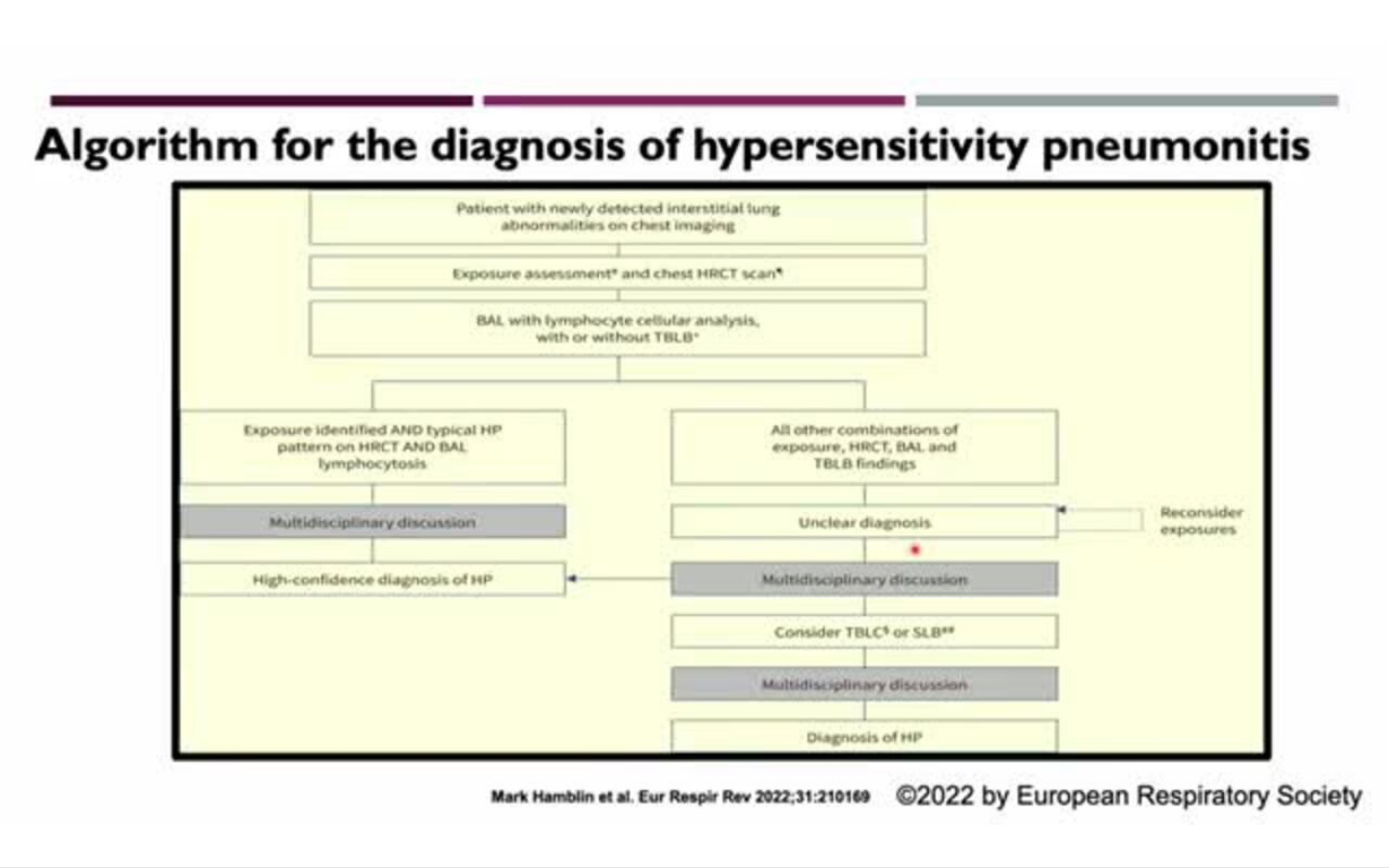 click on "**********" at bounding box center [694, 434] 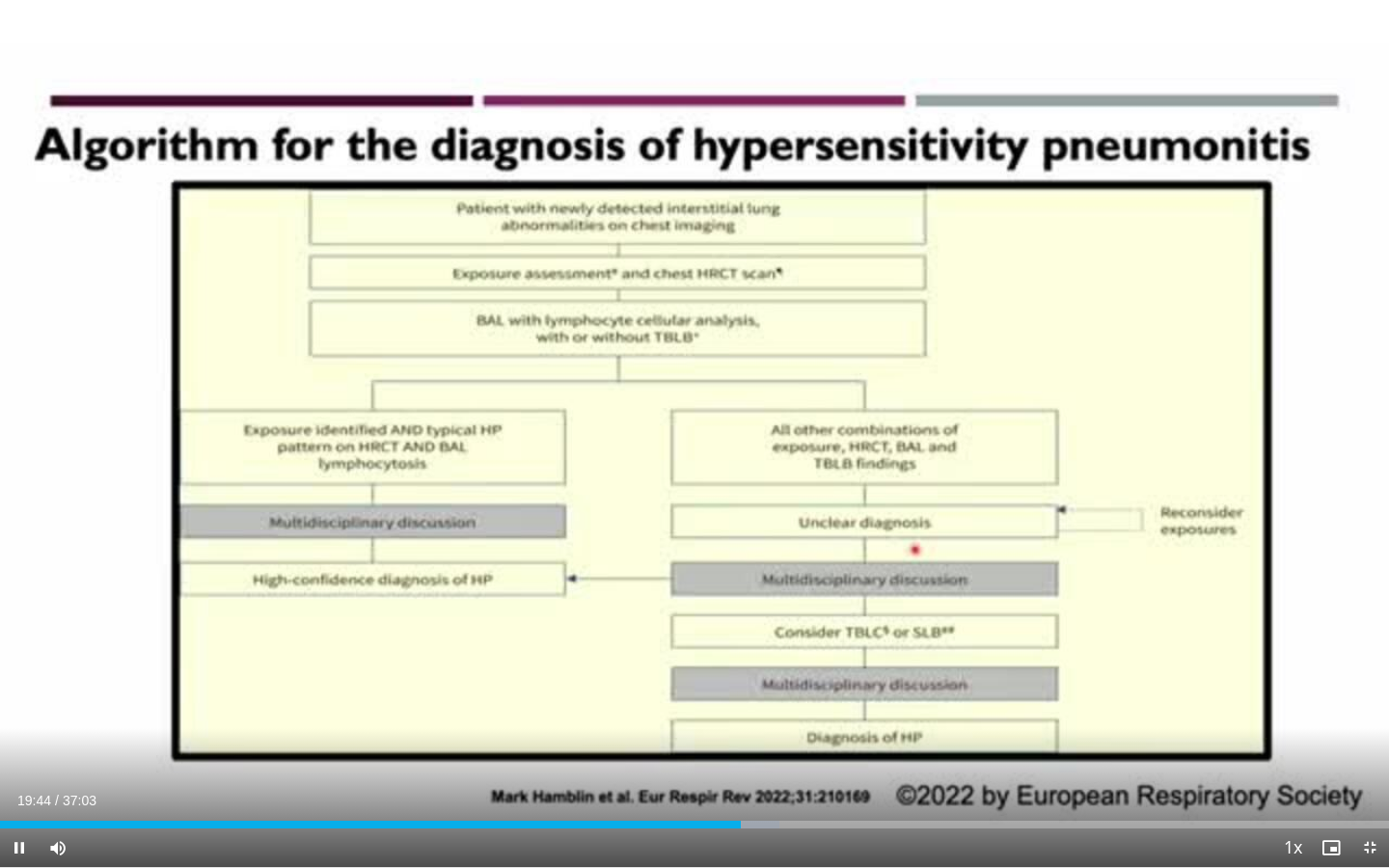 click on "Current Time  19:44 / Duration  37:03 Pause Skip Backward Skip Forward Mute 0% Loaded :  56.13% 19:45 20:27 Stream Type  LIVE Seek to live, currently behind live LIVE   1x Playback Rate 0.5x 0.75x 1x , selected 1.25x 1.5x 1.75x 2x Chapters Chapters Descriptions descriptions off , selected Captions captions settings , opens captions settings dialog captions off , selected Audio Track en (Main) , selected Exit Fullscreen Enable picture-in-picture mode" at bounding box center [694, 848] 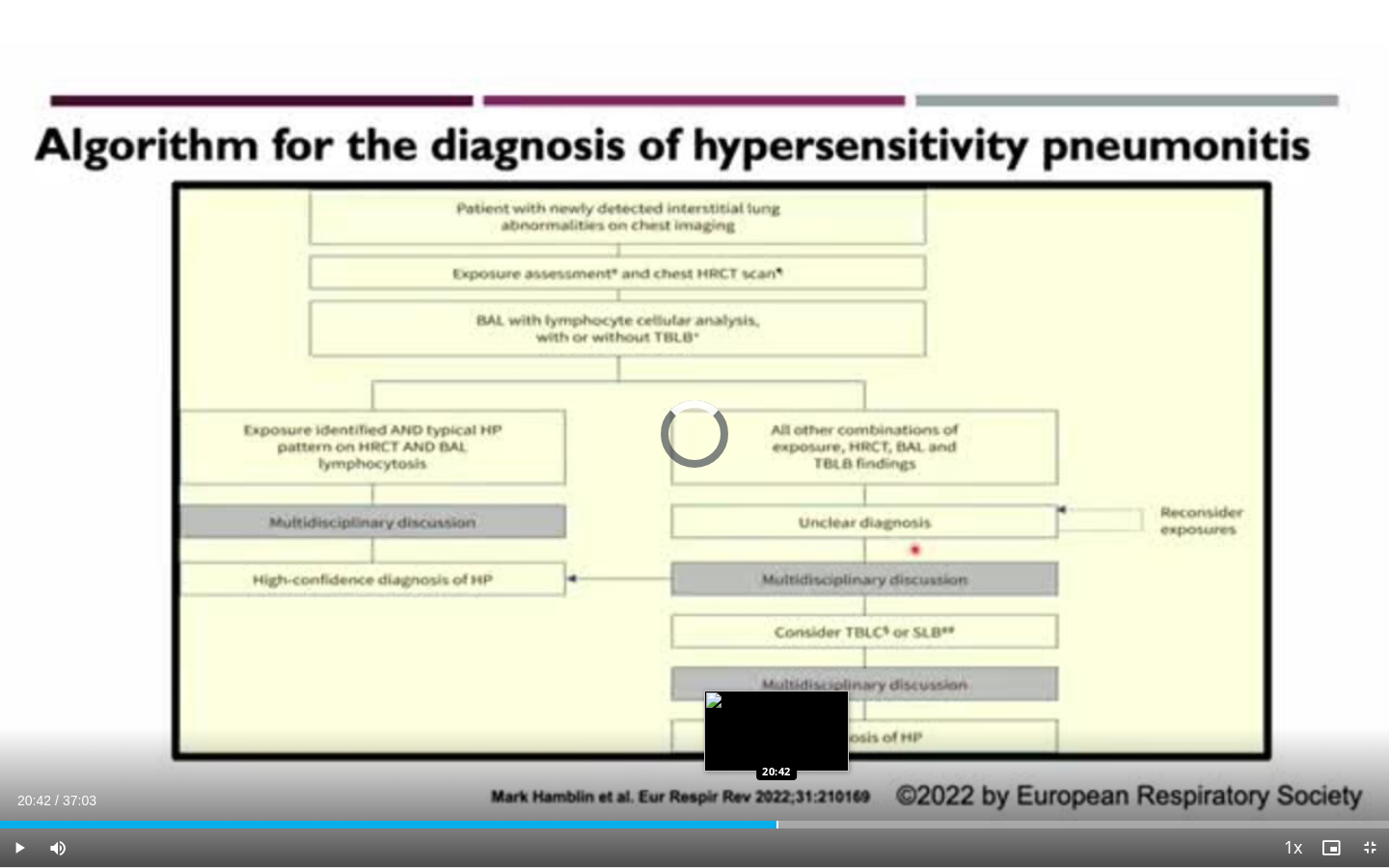 click at bounding box center [777, 825] 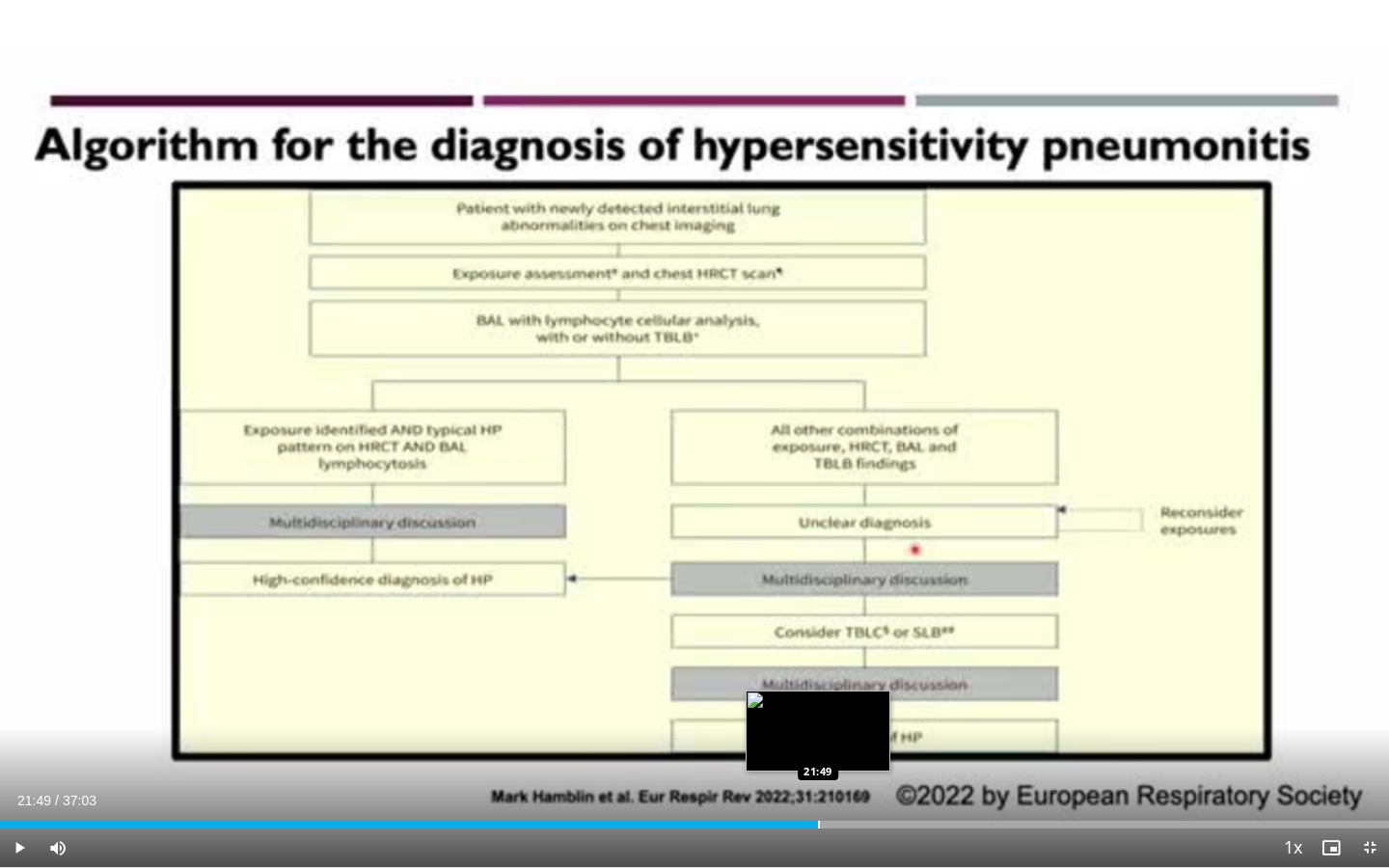 click at bounding box center (819, 825) 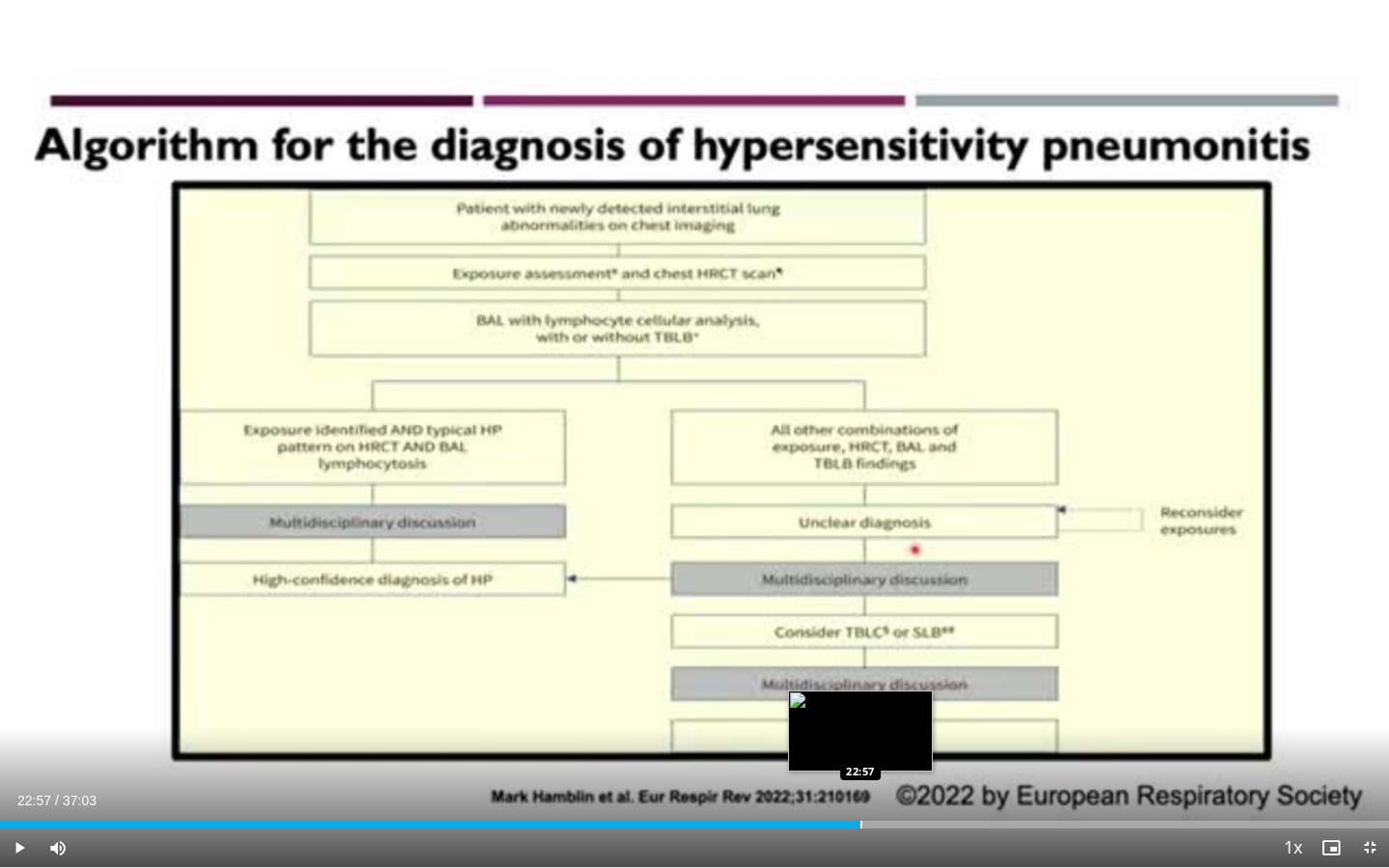 click at bounding box center (861, 825) 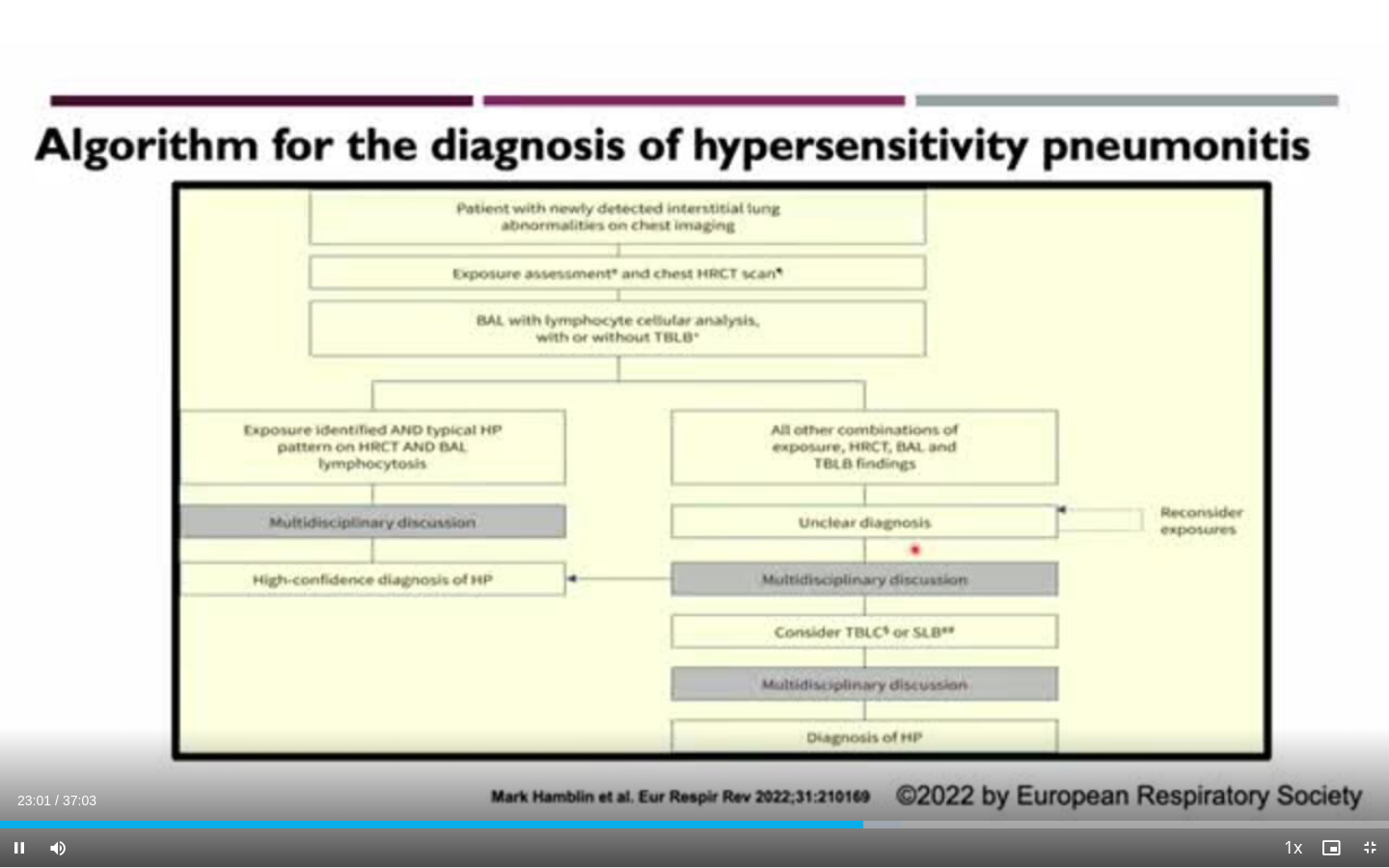 click on "Current Time  23:01 / Duration  37:03 Pause Skip Backward Skip Forward Mute 0% Loaded :  64.83% 23:01 23:46 Stream Type  LIVE Seek to live, currently behind live LIVE   1x Playback Rate 0.5x 0.75x 1x , selected 1.25x 1.5x 1.75x 2x Chapters Chapters Descriptions descriptions off , selected Captions captions settings , opens captions settings dialog captions off , selected Audio Track en (Main) , selected Exit Fullscreen Enable picture-in-picture mode" at bounding box center [694, 848] 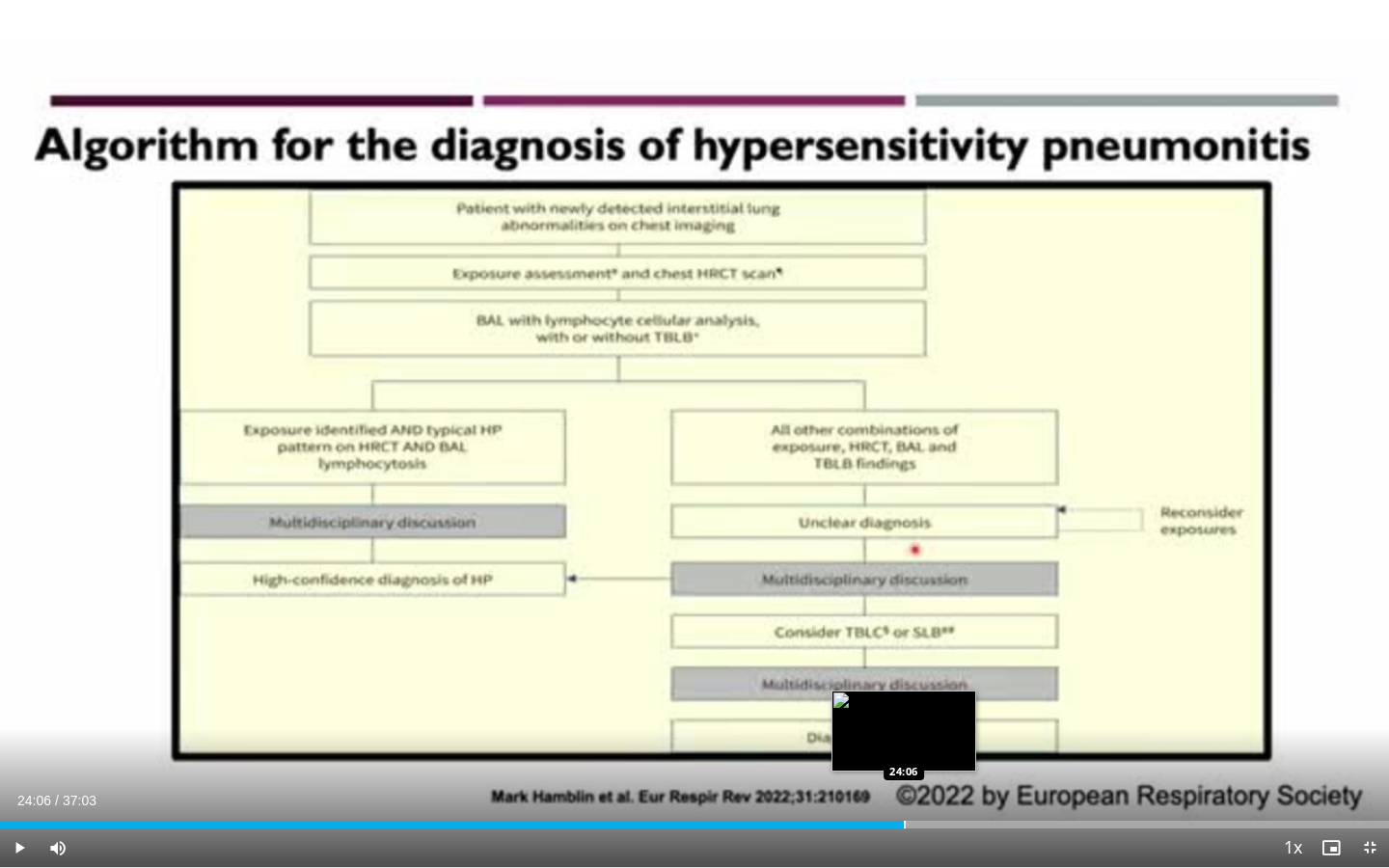 click on "Loaded :  65.12% 23:03 24:06" at bounding box center (694, 825) 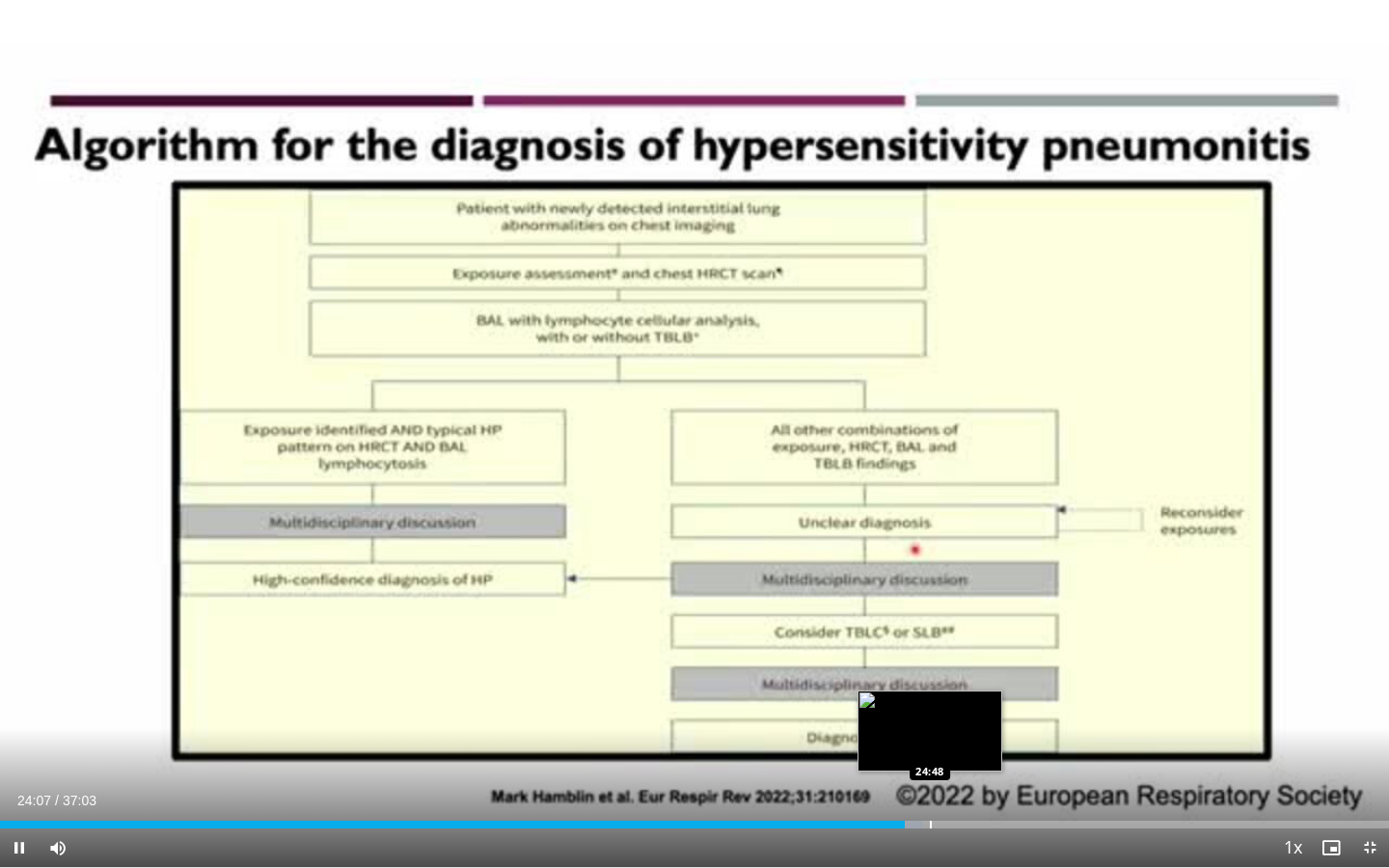 click at bounding box center [931, 825] 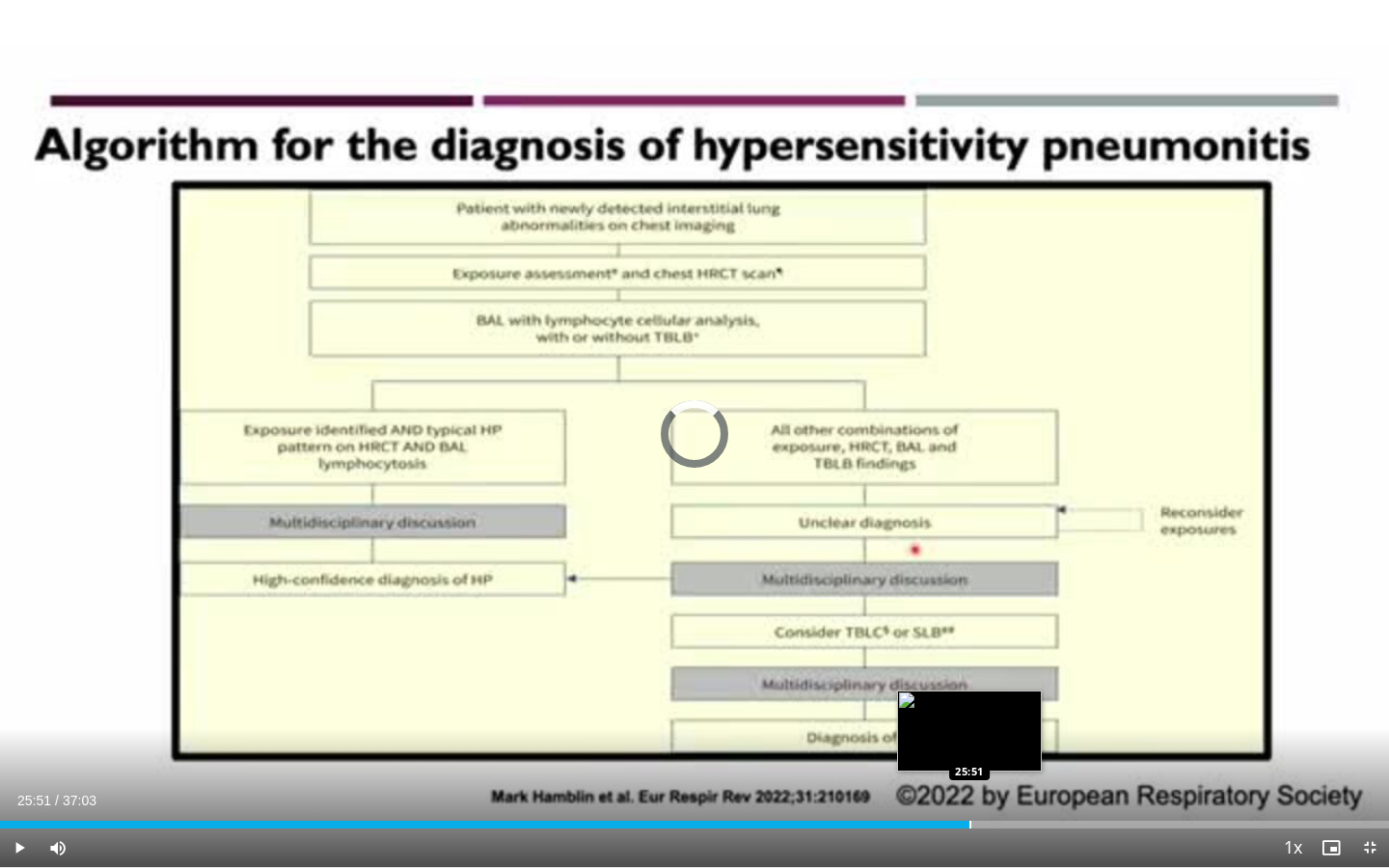 click at bounding box center (970, 825) 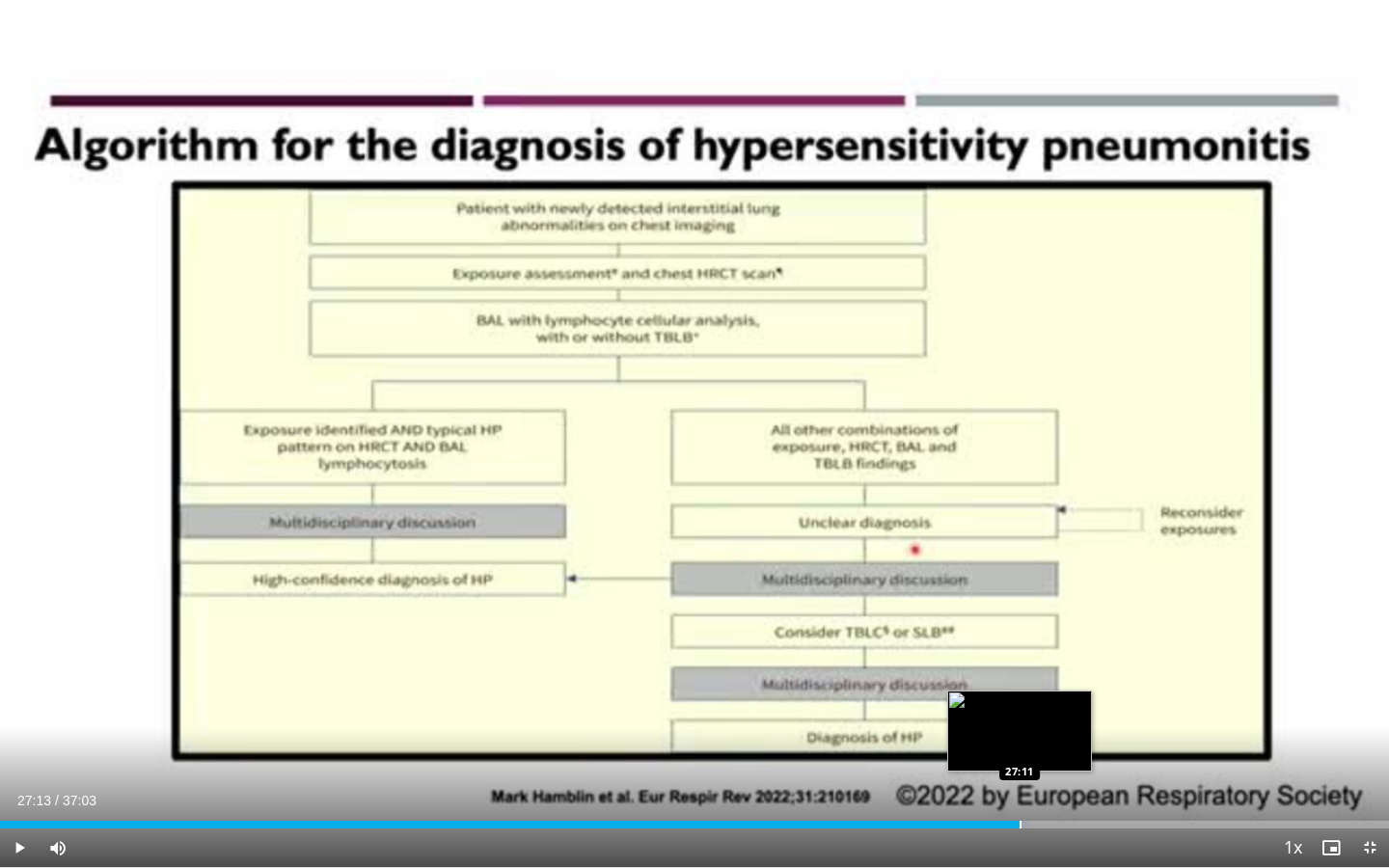 click at bounding box center (1021, 825) 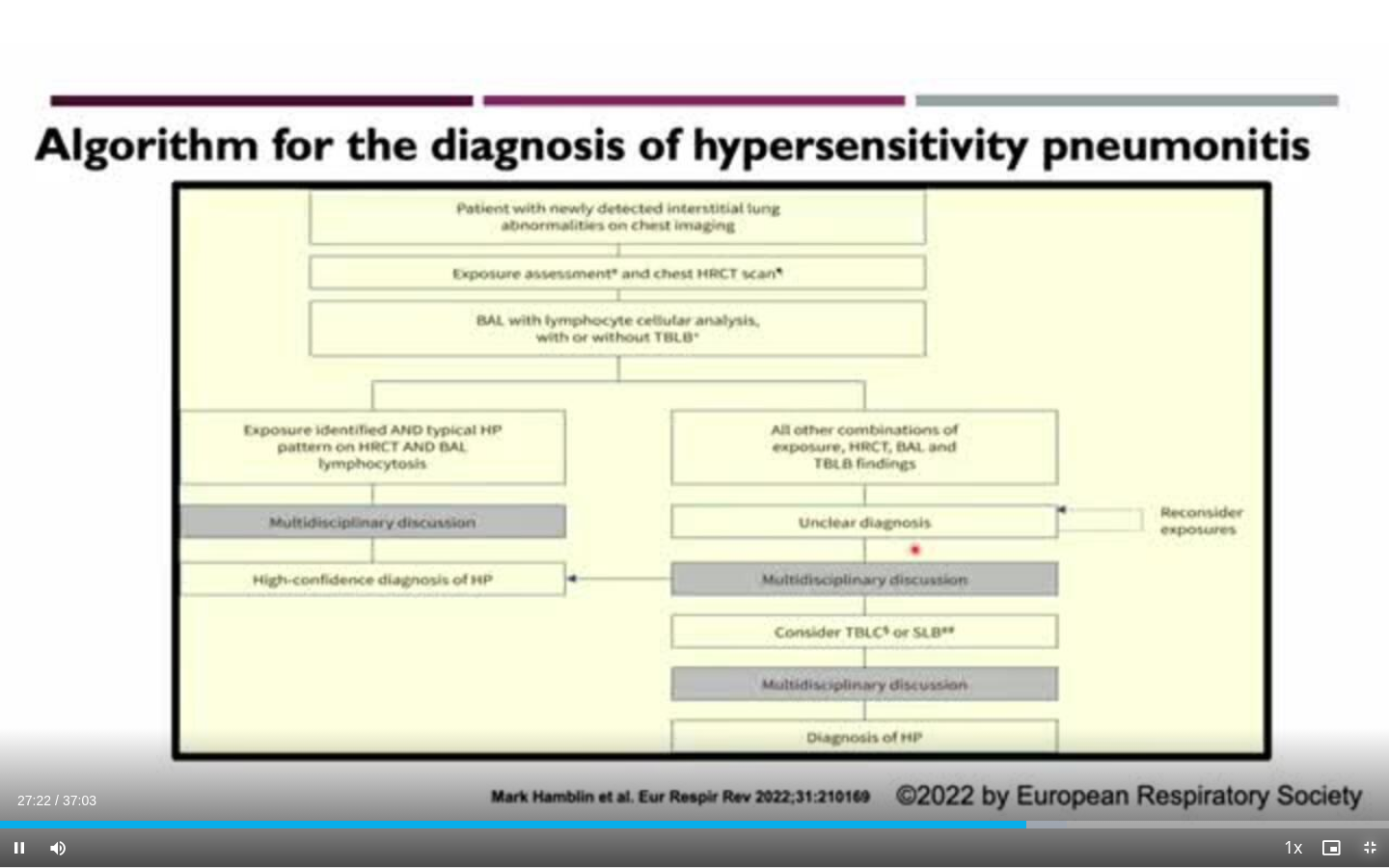 click at bounding box center [1370, 848] 